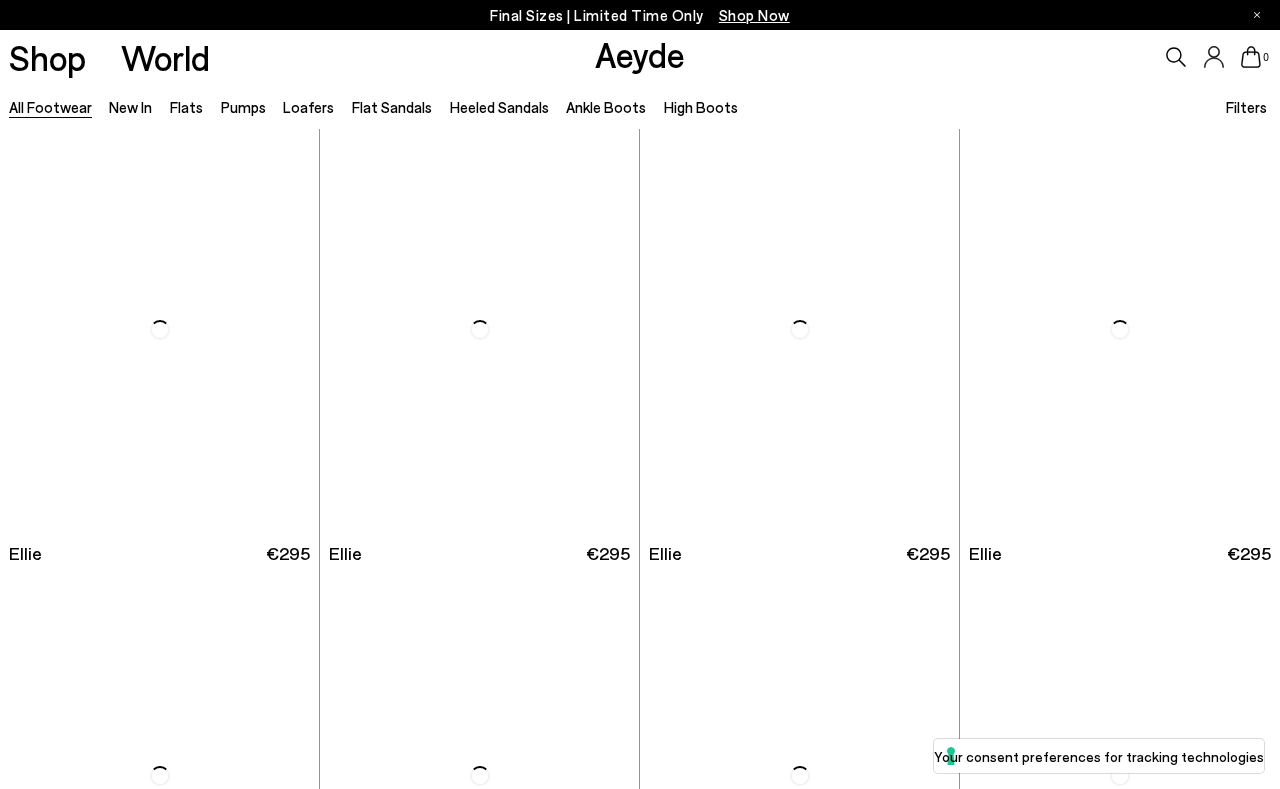scroll, scrollTop: 0, scrollLeft: 0, axis: both 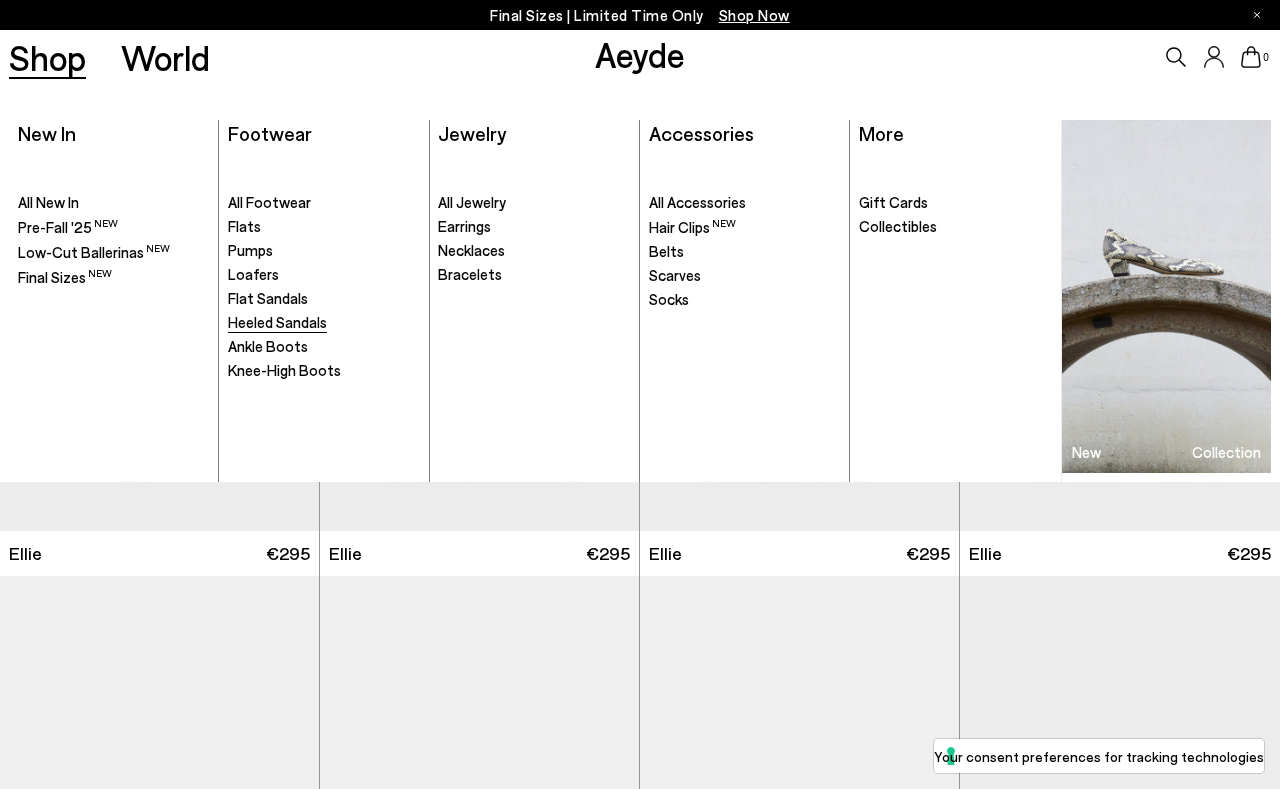 click on "Heeled Sandals" at bounding box center [277, 322] 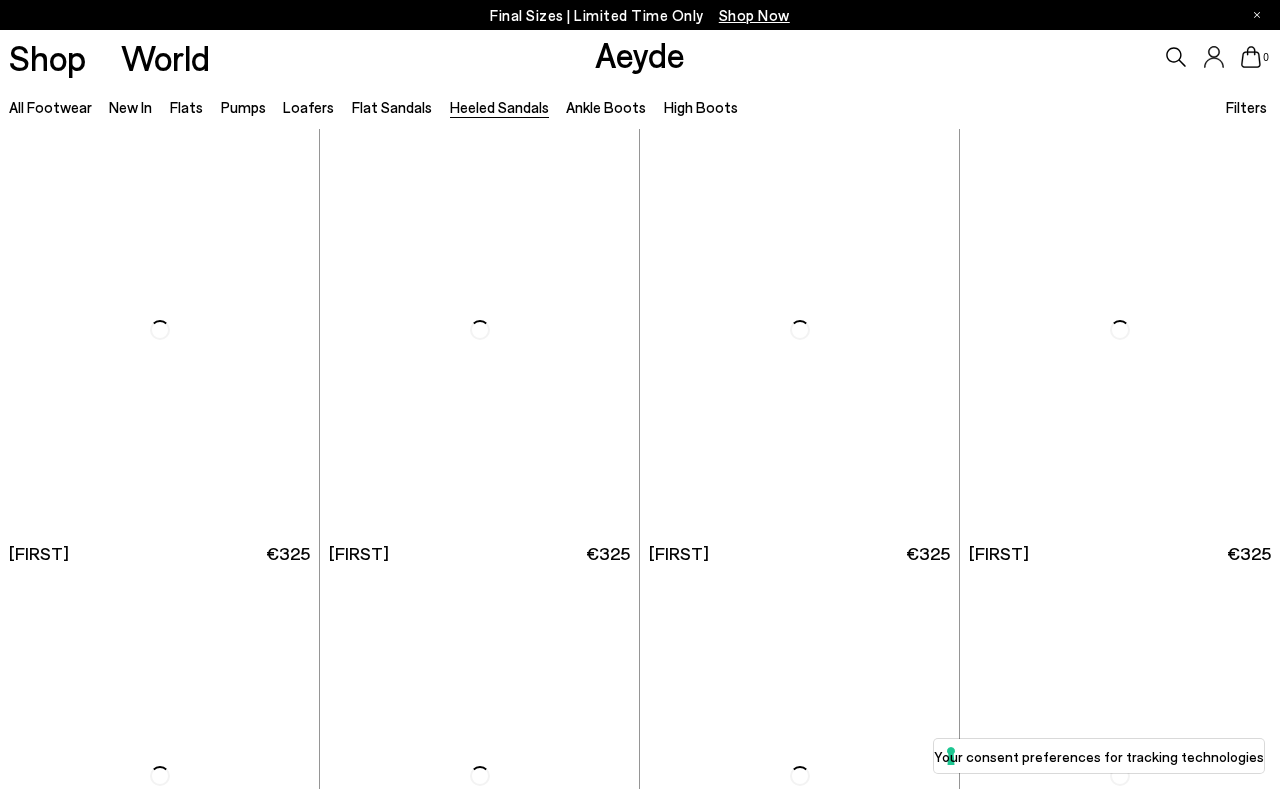 scroll, scrollTop: 0, scrollLeft: 0, axis: both 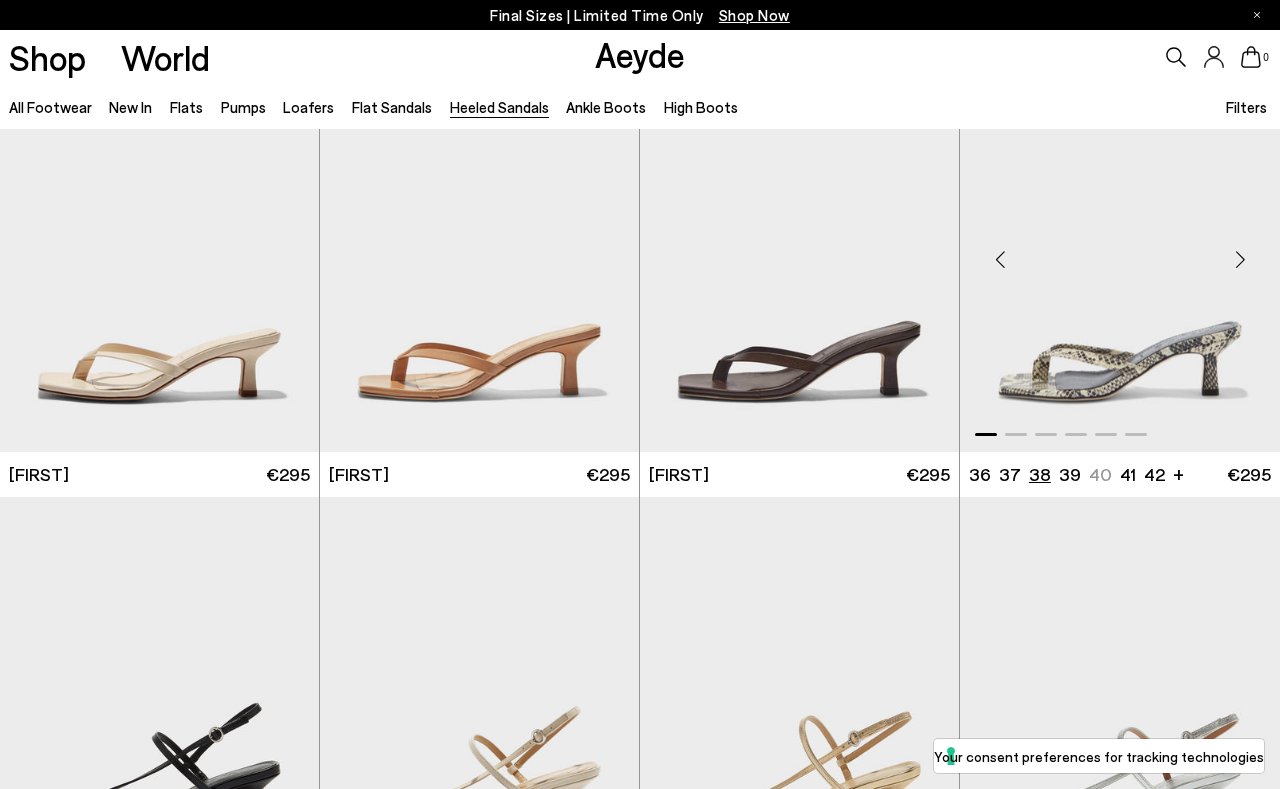 click on "38" at bounding box center (1040, 474) 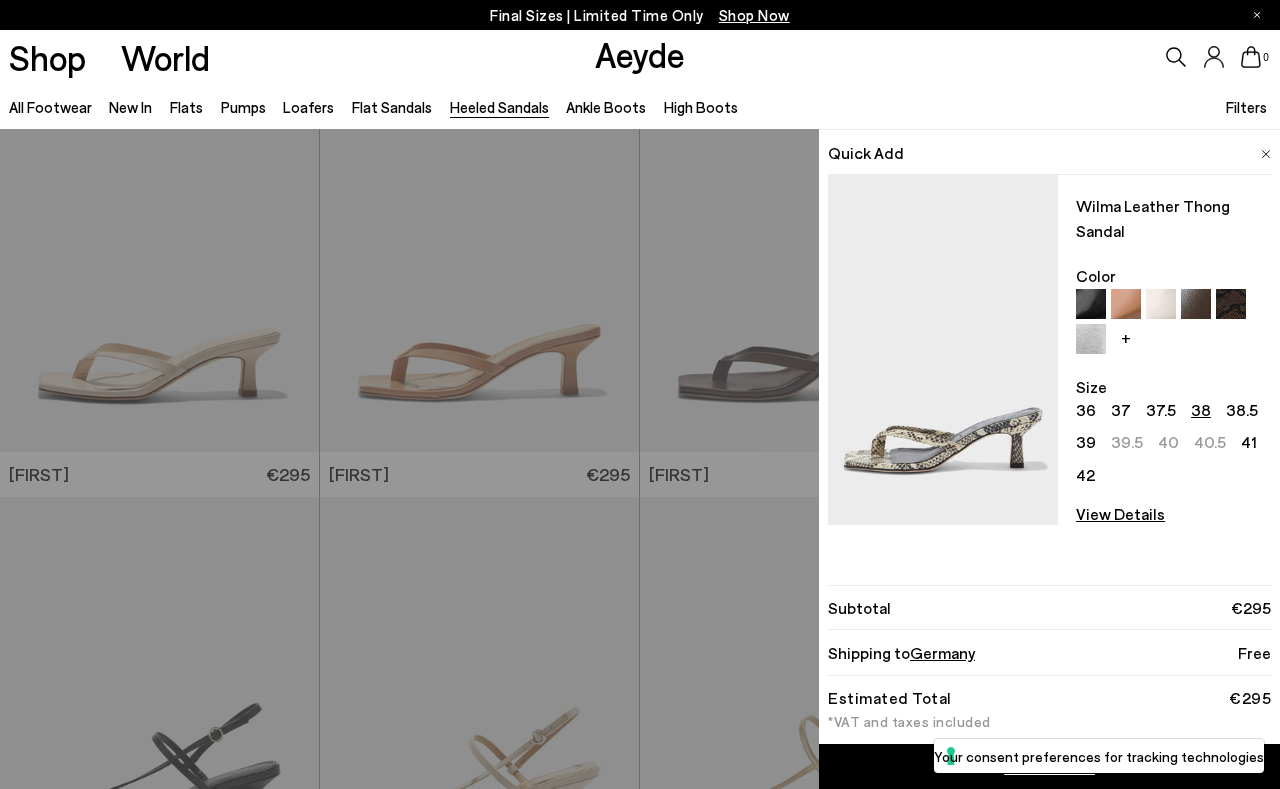 scroll, scrollTop: 1725, scrollLeft: 0, axis: vertical 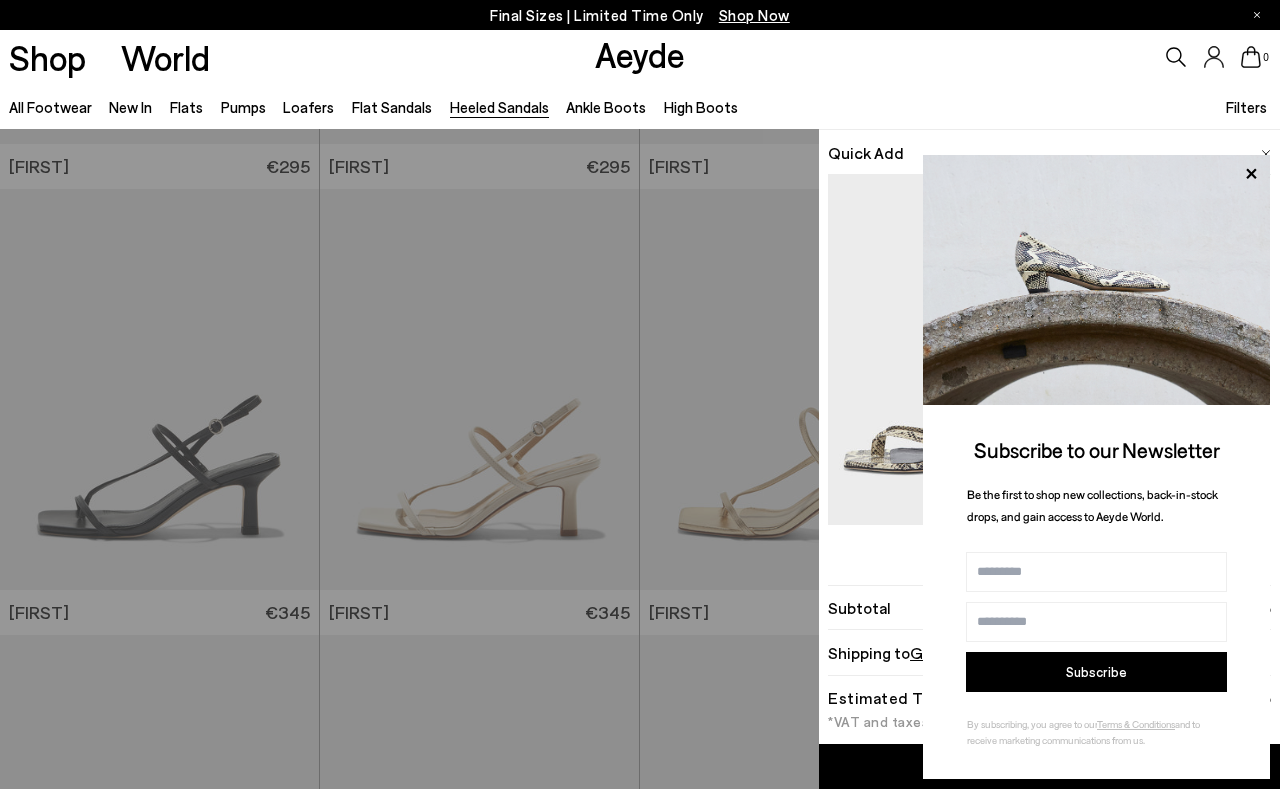click on "Quick Add
Wilma Leather Thong Sandal
Color
+
Size
36 37 37.5 38 38.5 39 39.5 40 40.5 41 42
View Details" at bounding box center [1049, 357] 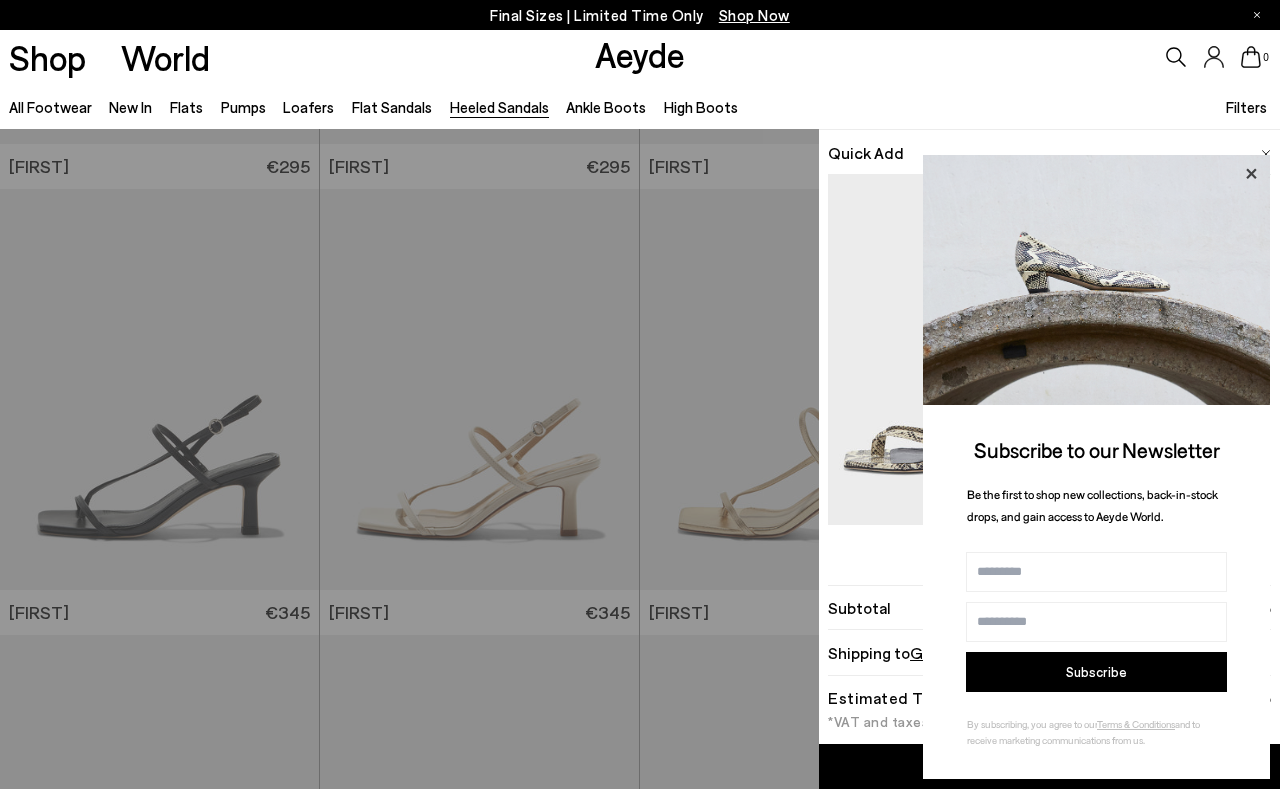 click 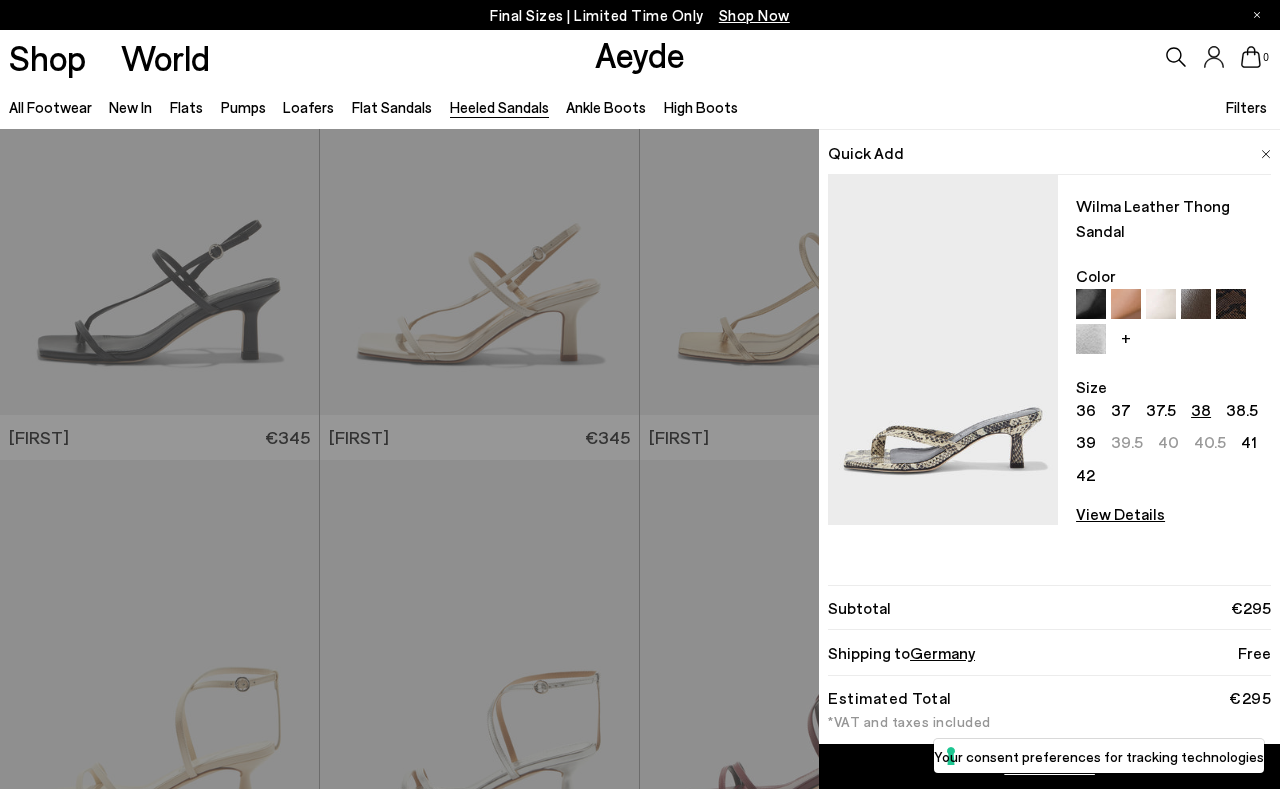 scroll, scrollTop: 1930, scrollLeft: 0, axis: vertical 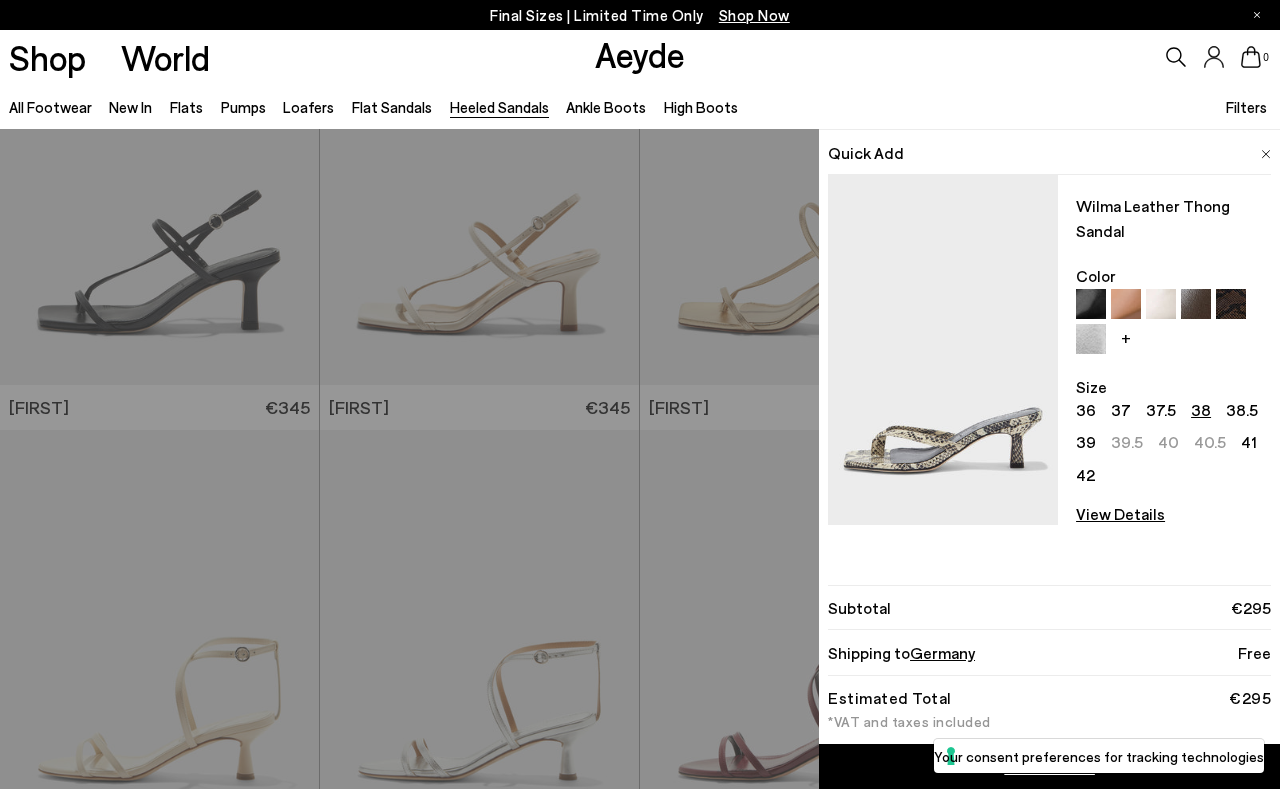 click on "Germany" at bounding box center (942, 652) 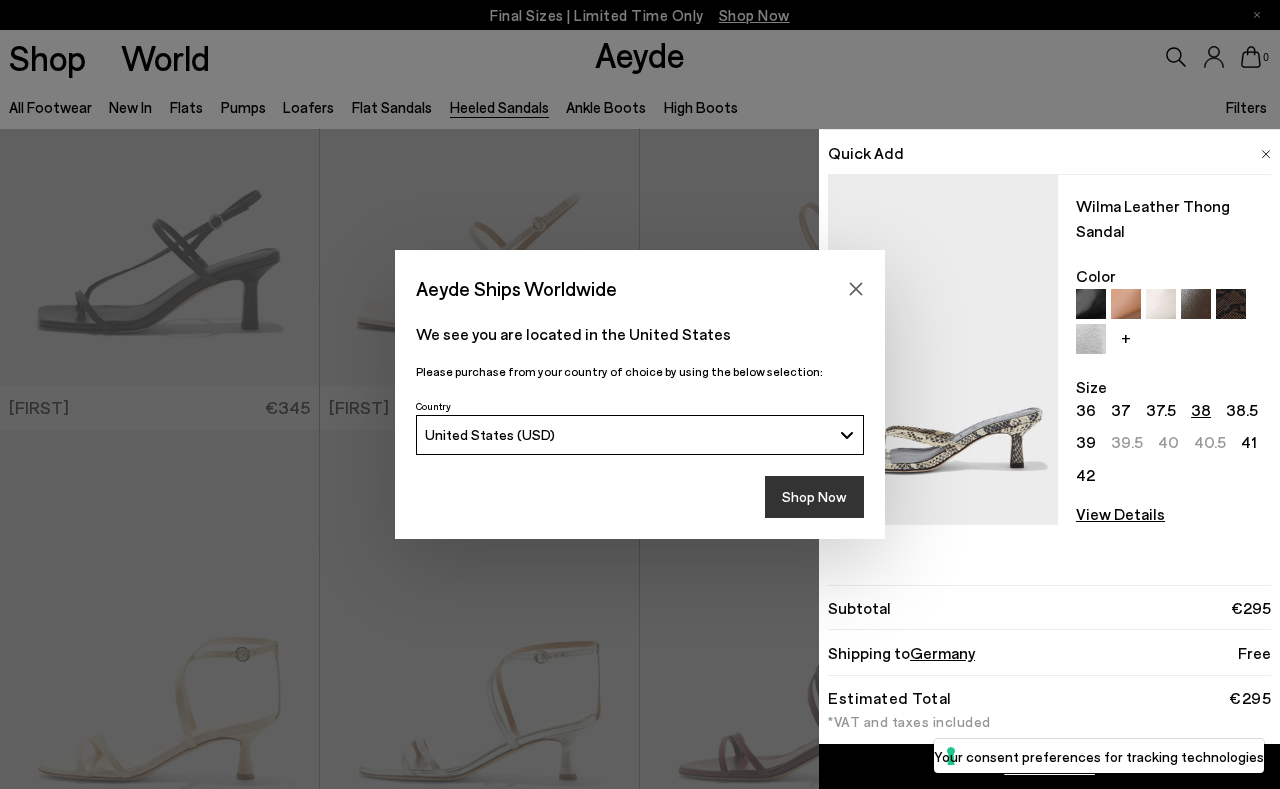 click on "Shop Now" at bounding box center [814, 497] 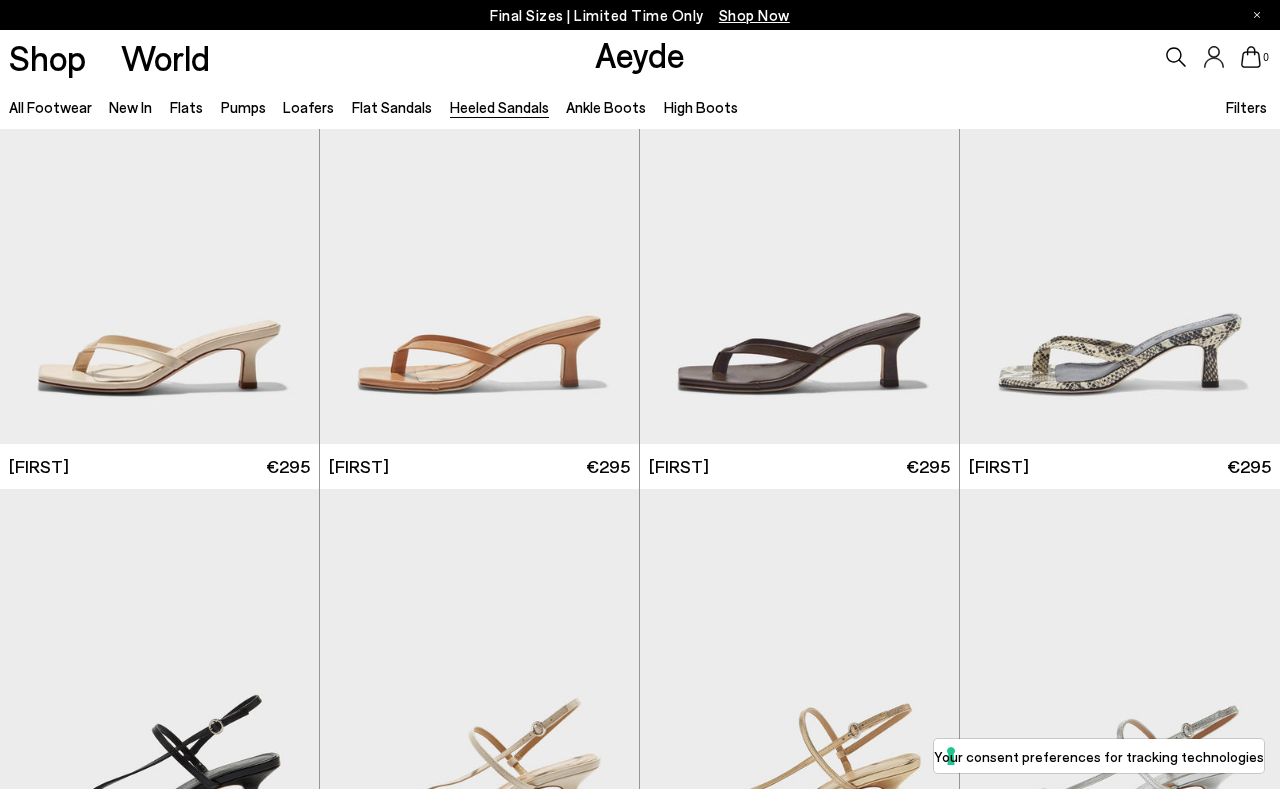 scroll, scrollTop: 1419, scrollLeft: 0, axis: vertical 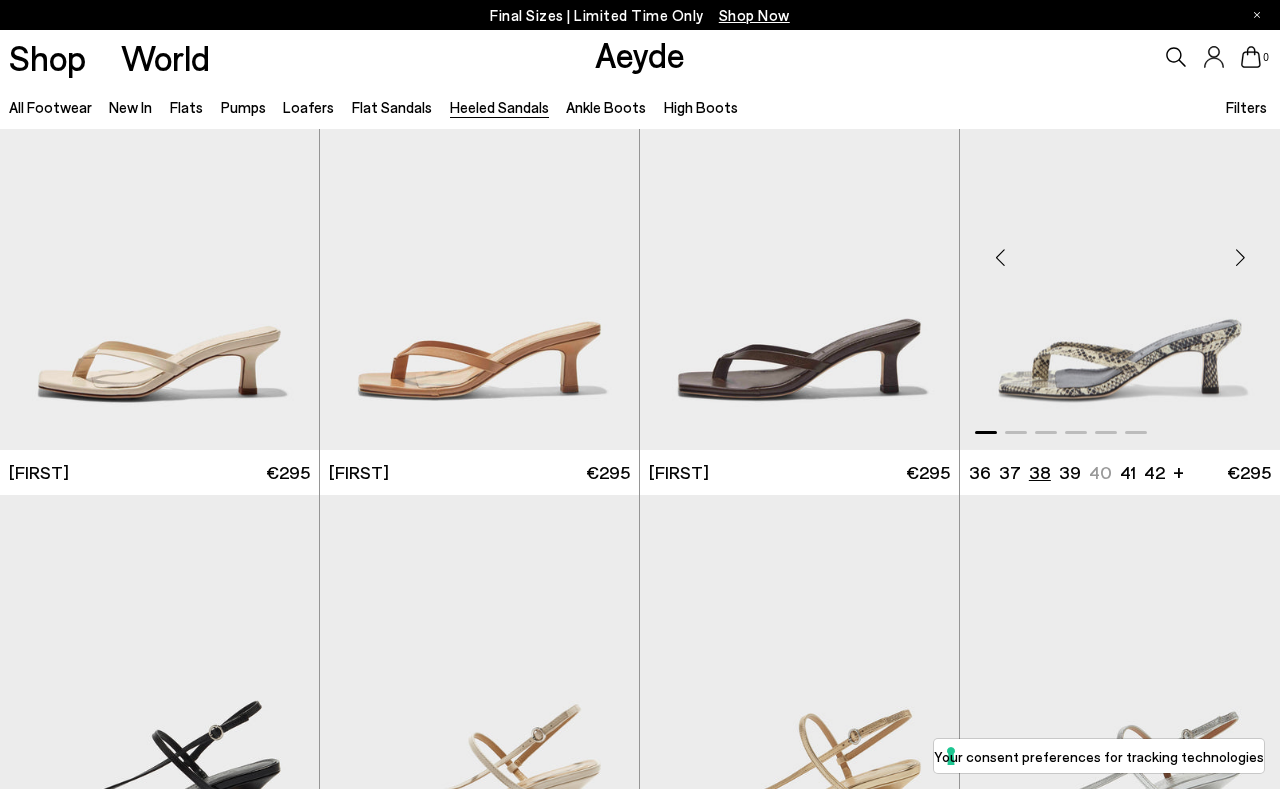 click on "38" at bounding box center [1040, 472] 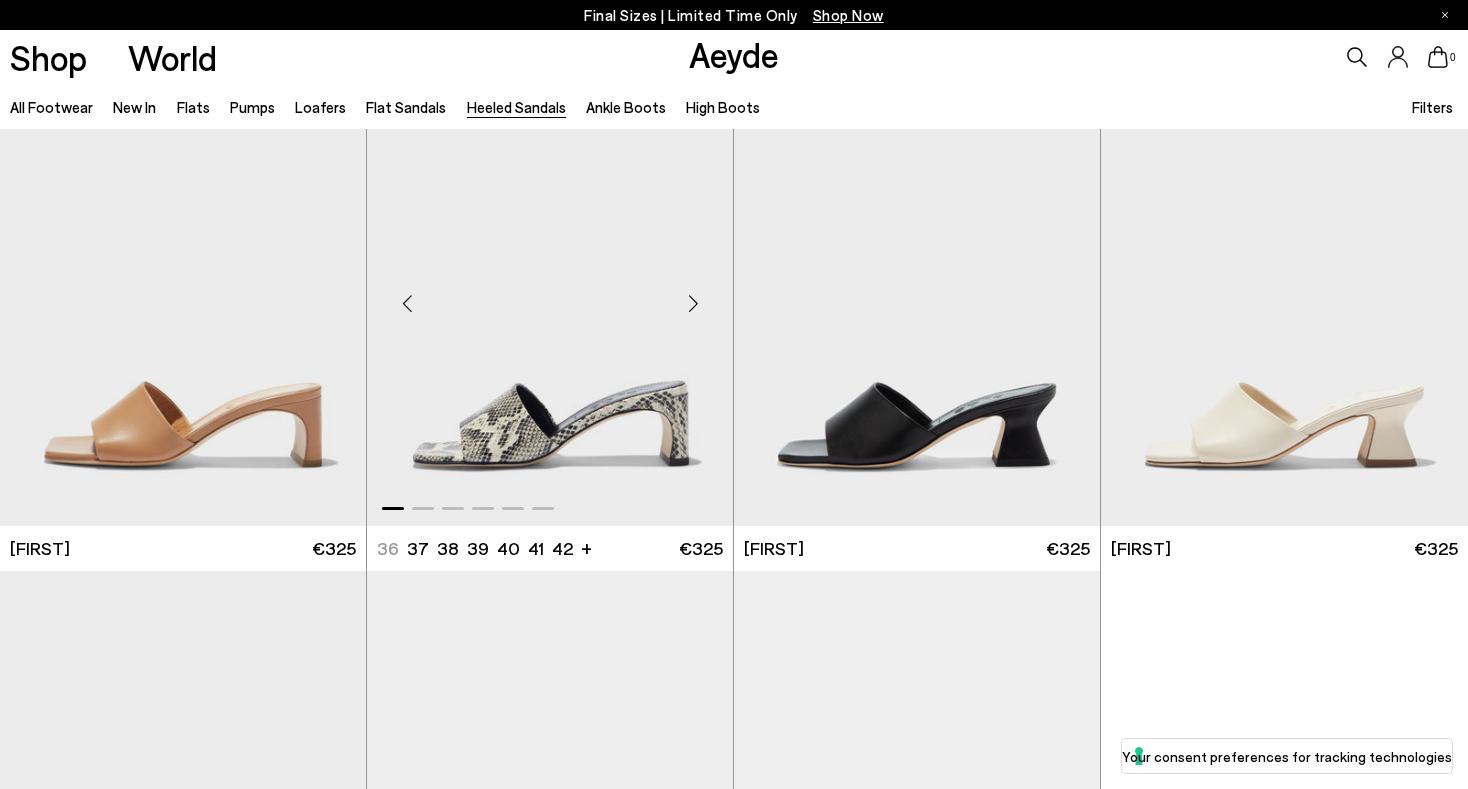 scroll, scrollTop: 4110, scrollLeft: 0, axis: vertical 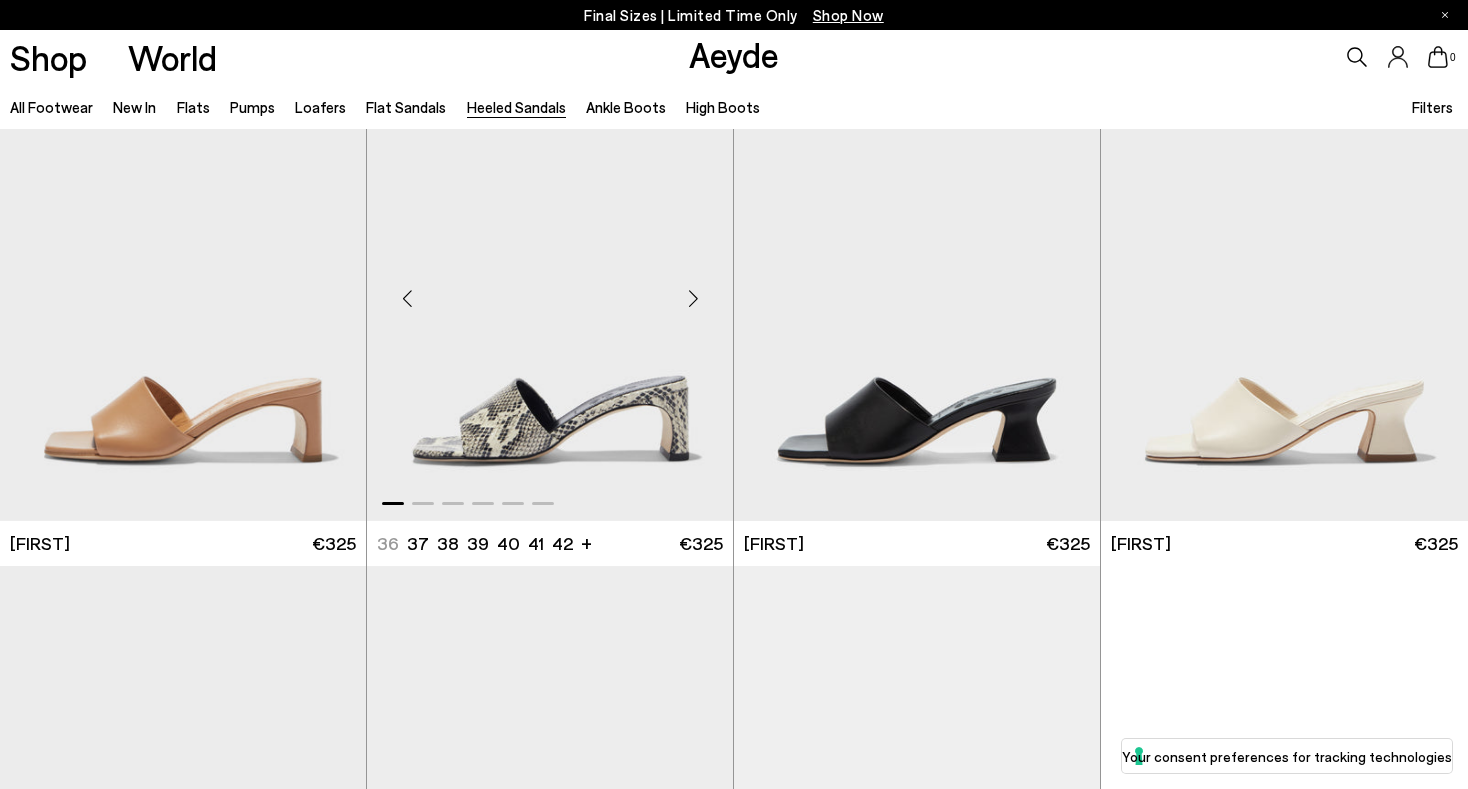 click at bounding box center (693, 299) 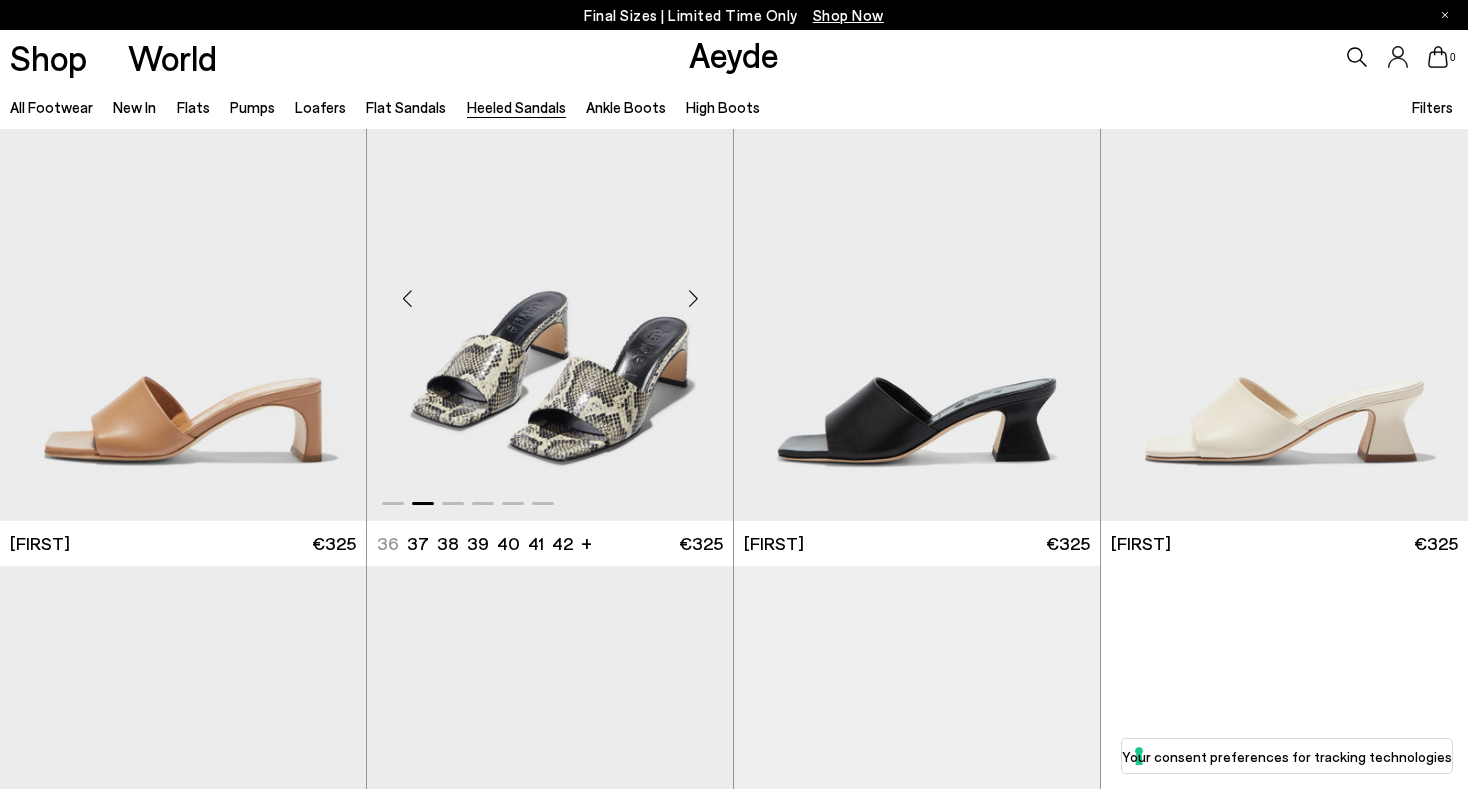 click at bounding box center (693, 299) 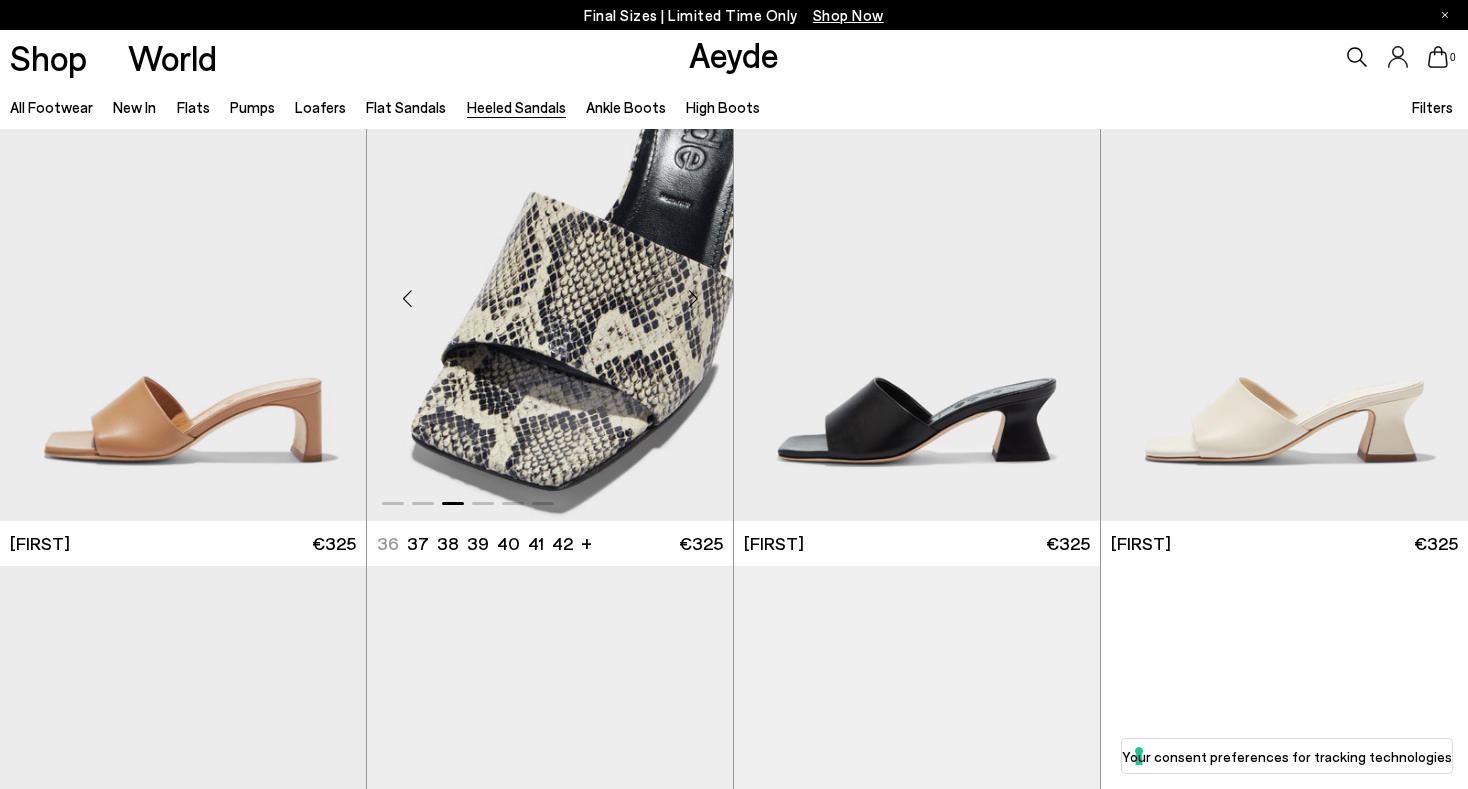 click at bounding box center [693, 299] 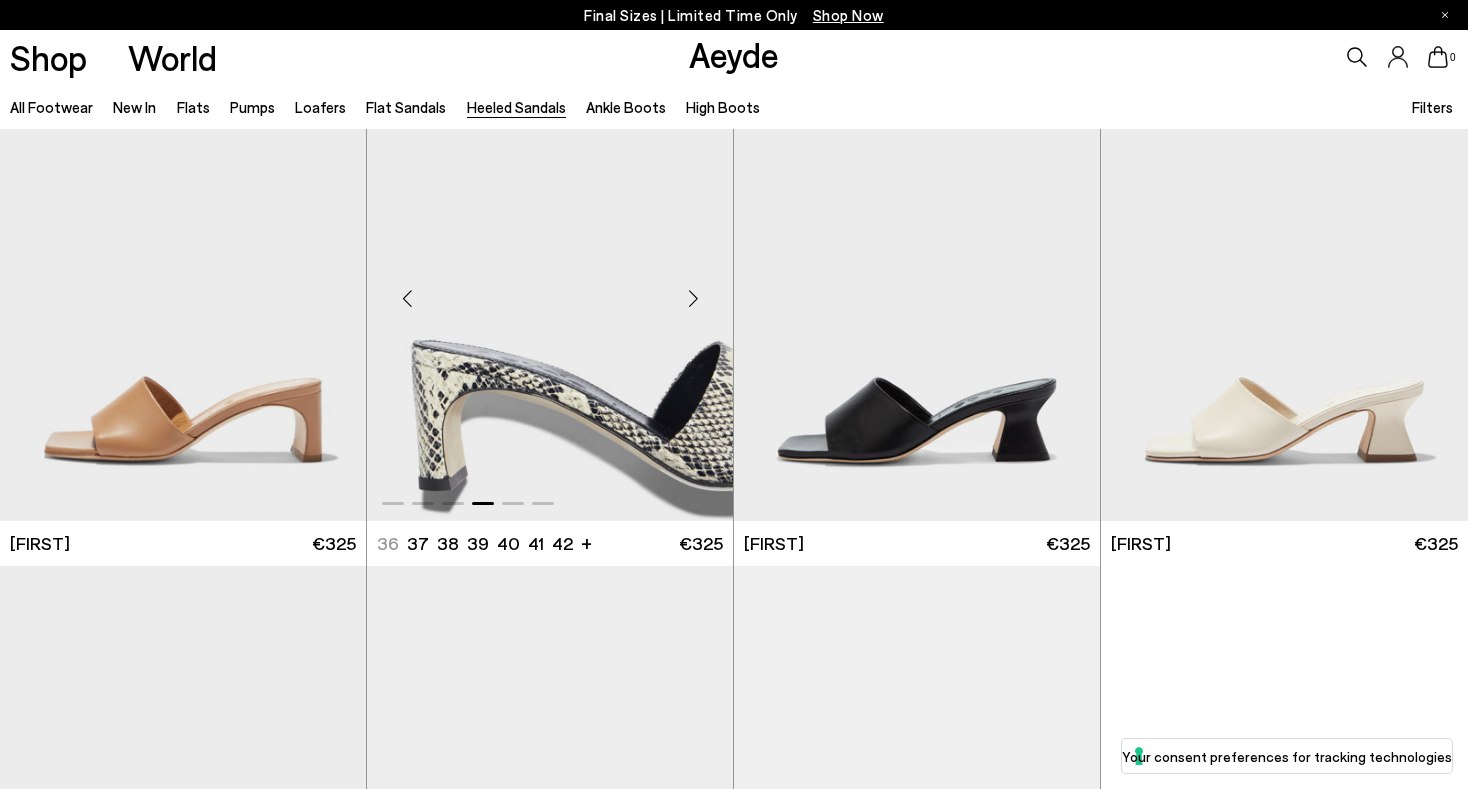 click at bounding box center [693, 299] 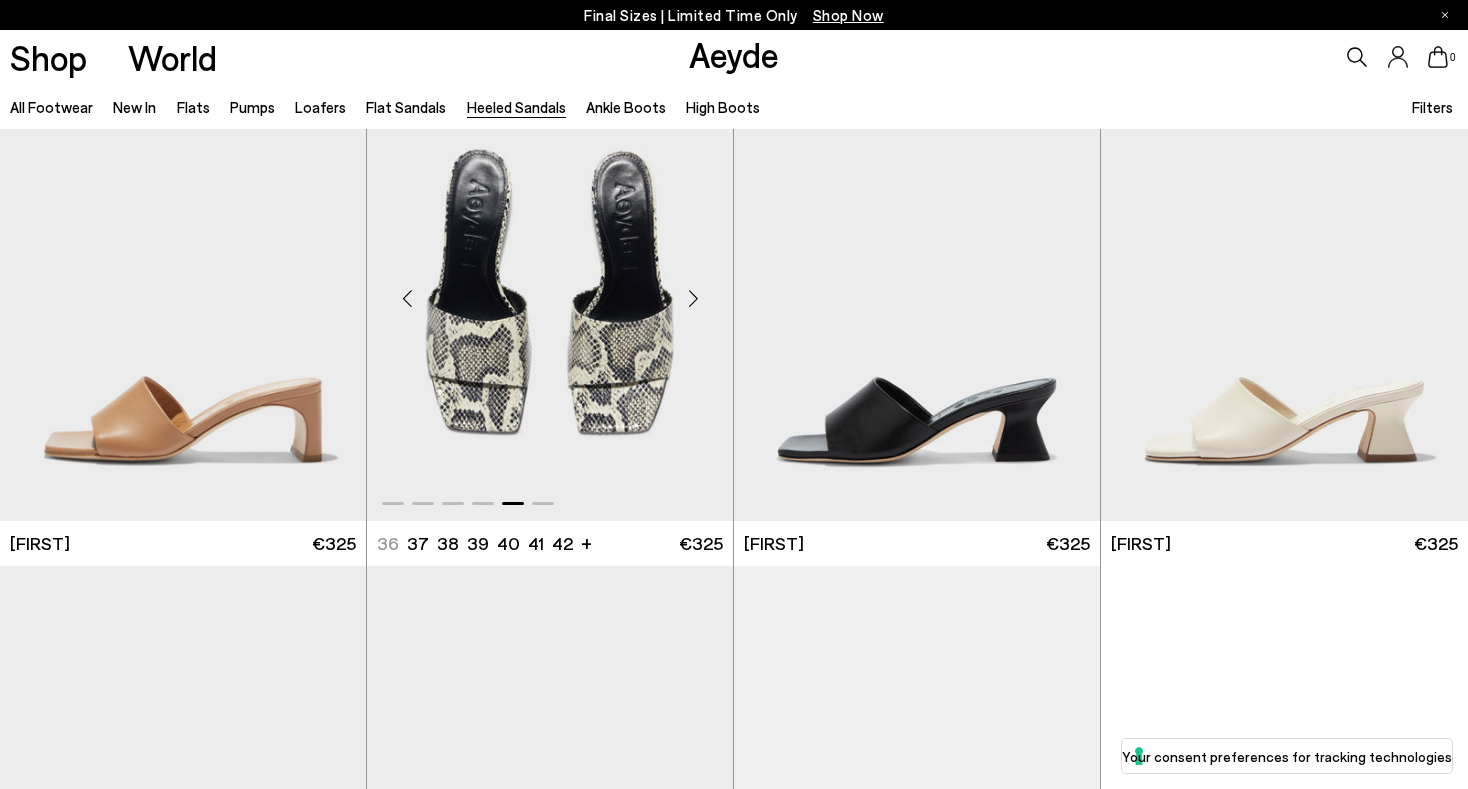 click at bounding box center (693, 299) 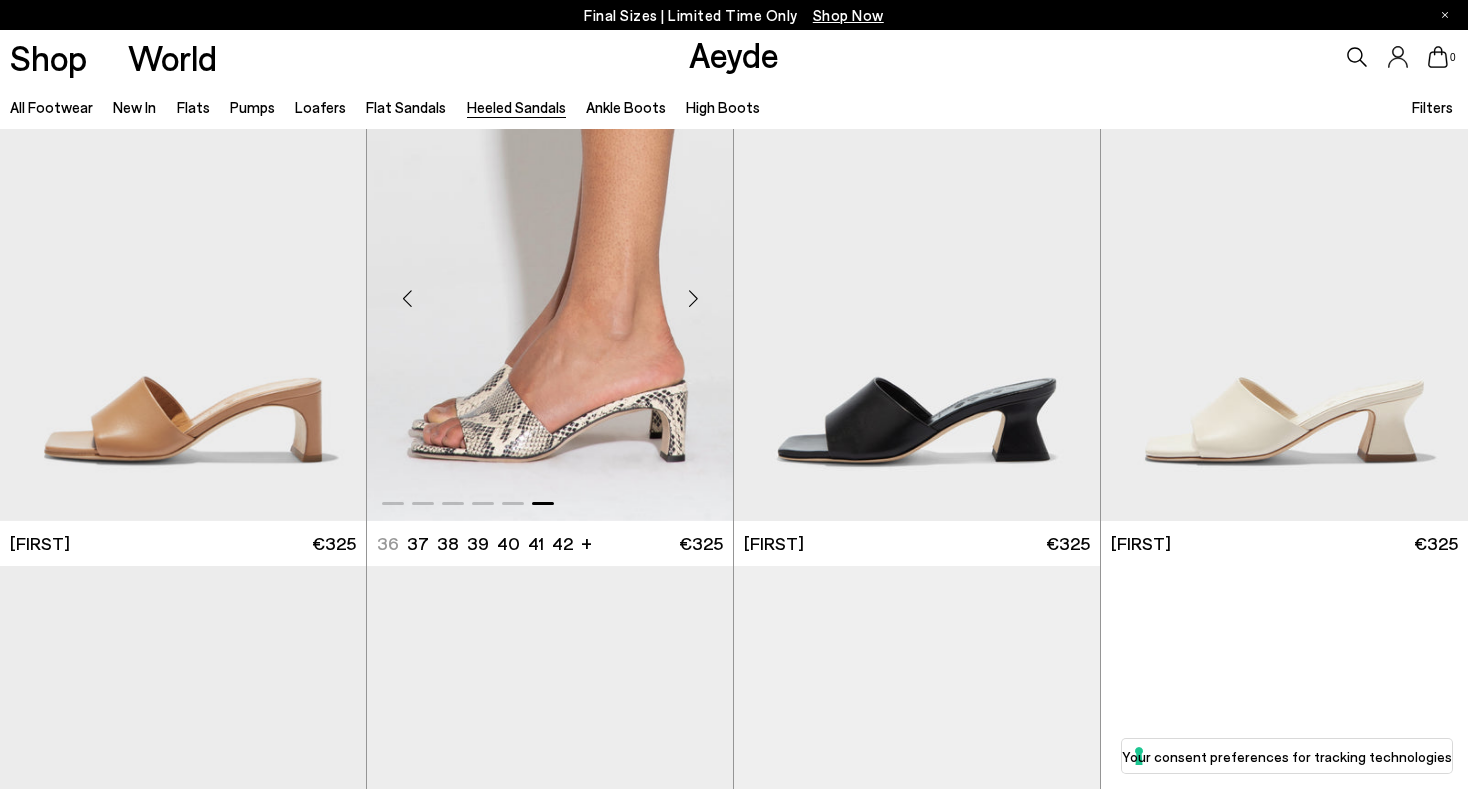 click at bounding box center (693, 299) 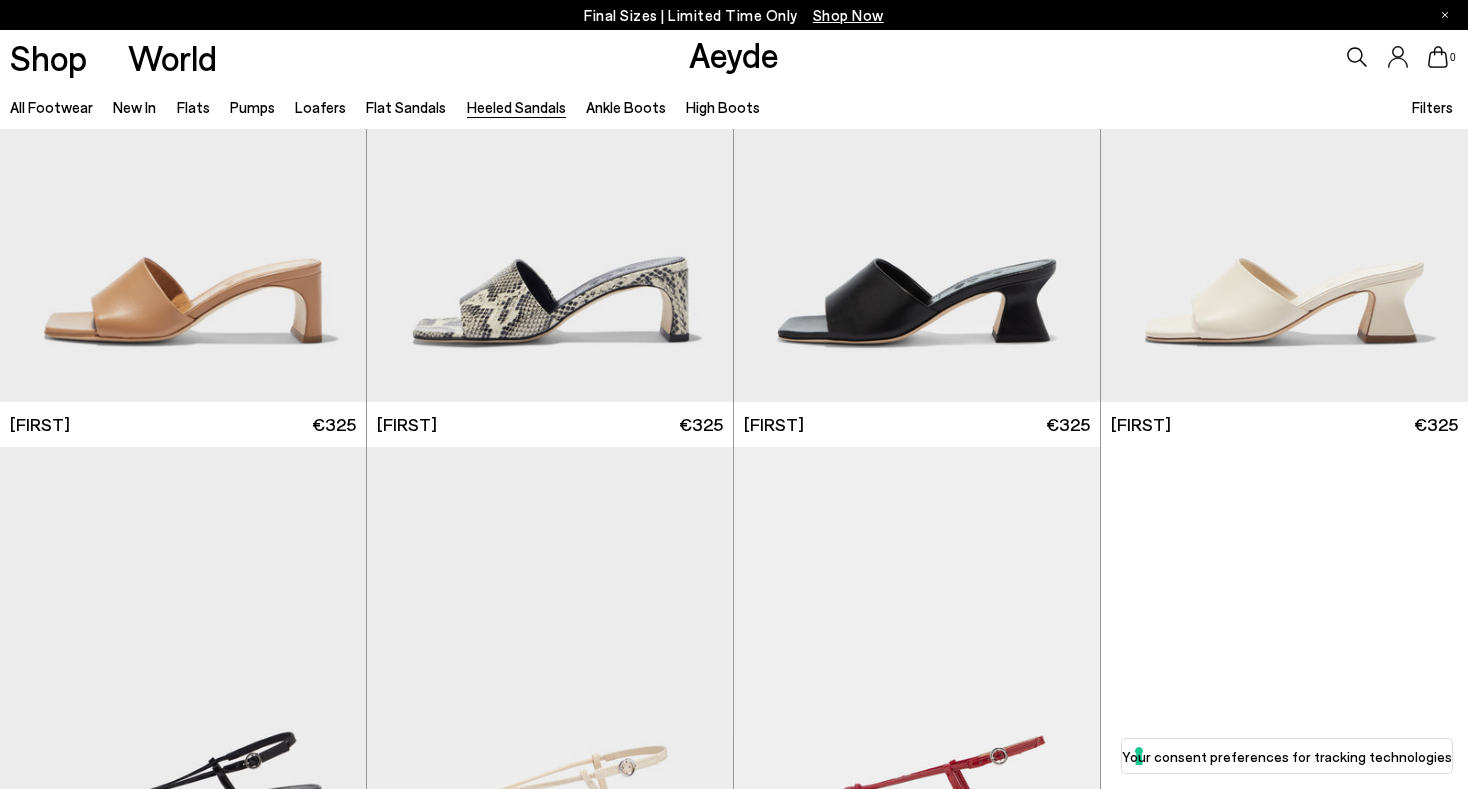 scroll, scrollTop: 3965, scrollLeft: 0, axis: vertical 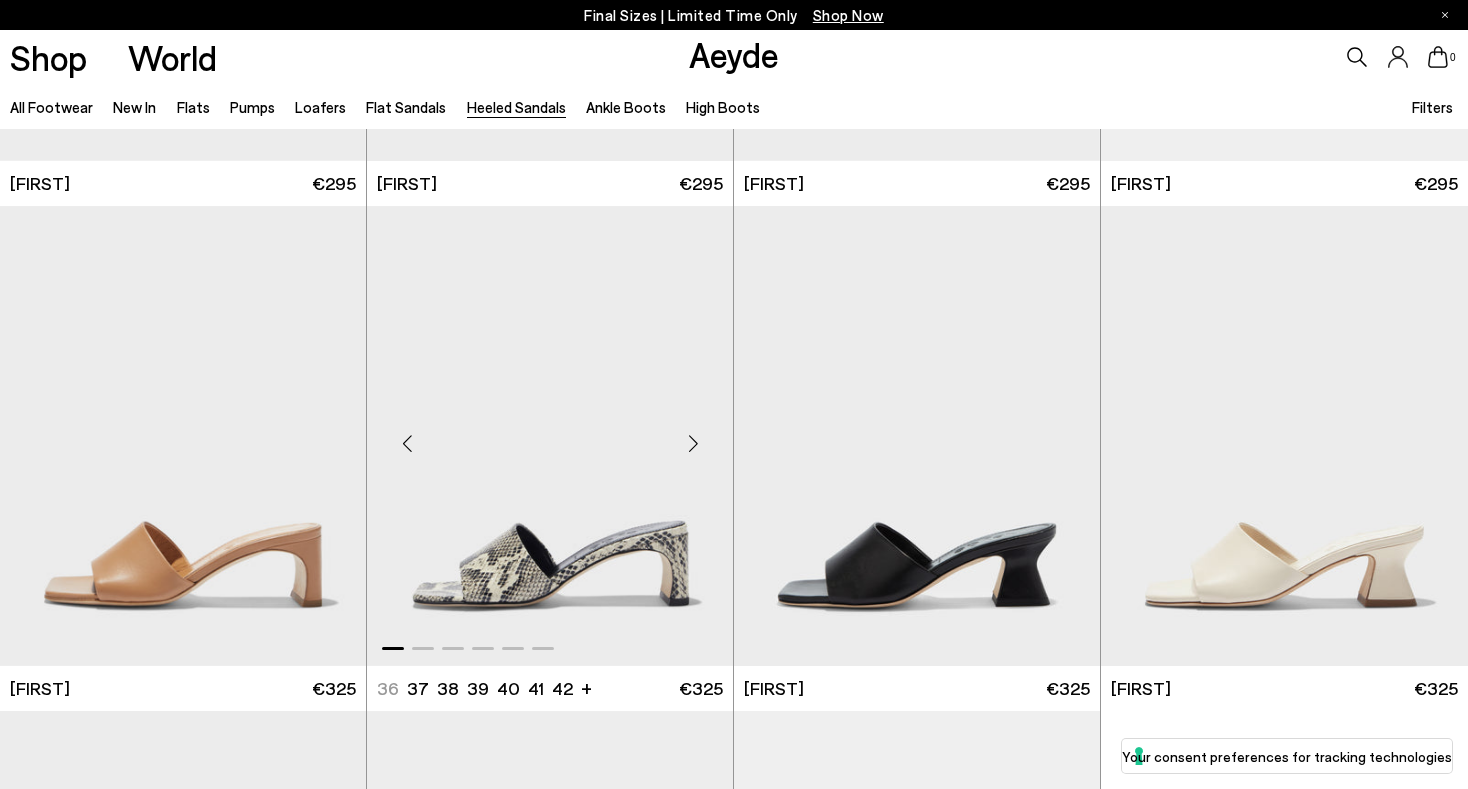click at bounding box center [550, 436] 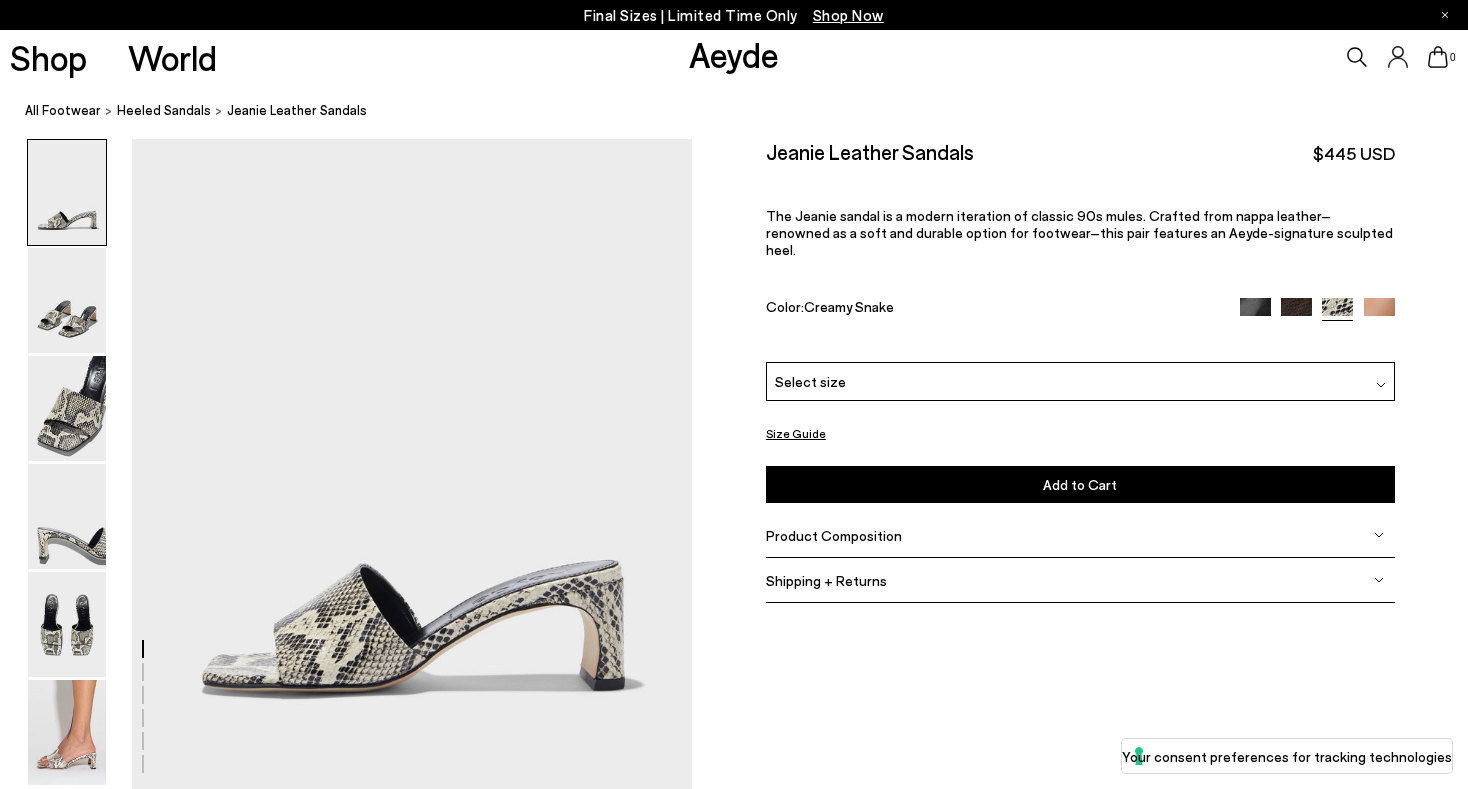 scroll, scrollTop: 0, scrollLeft: 0, axis: both 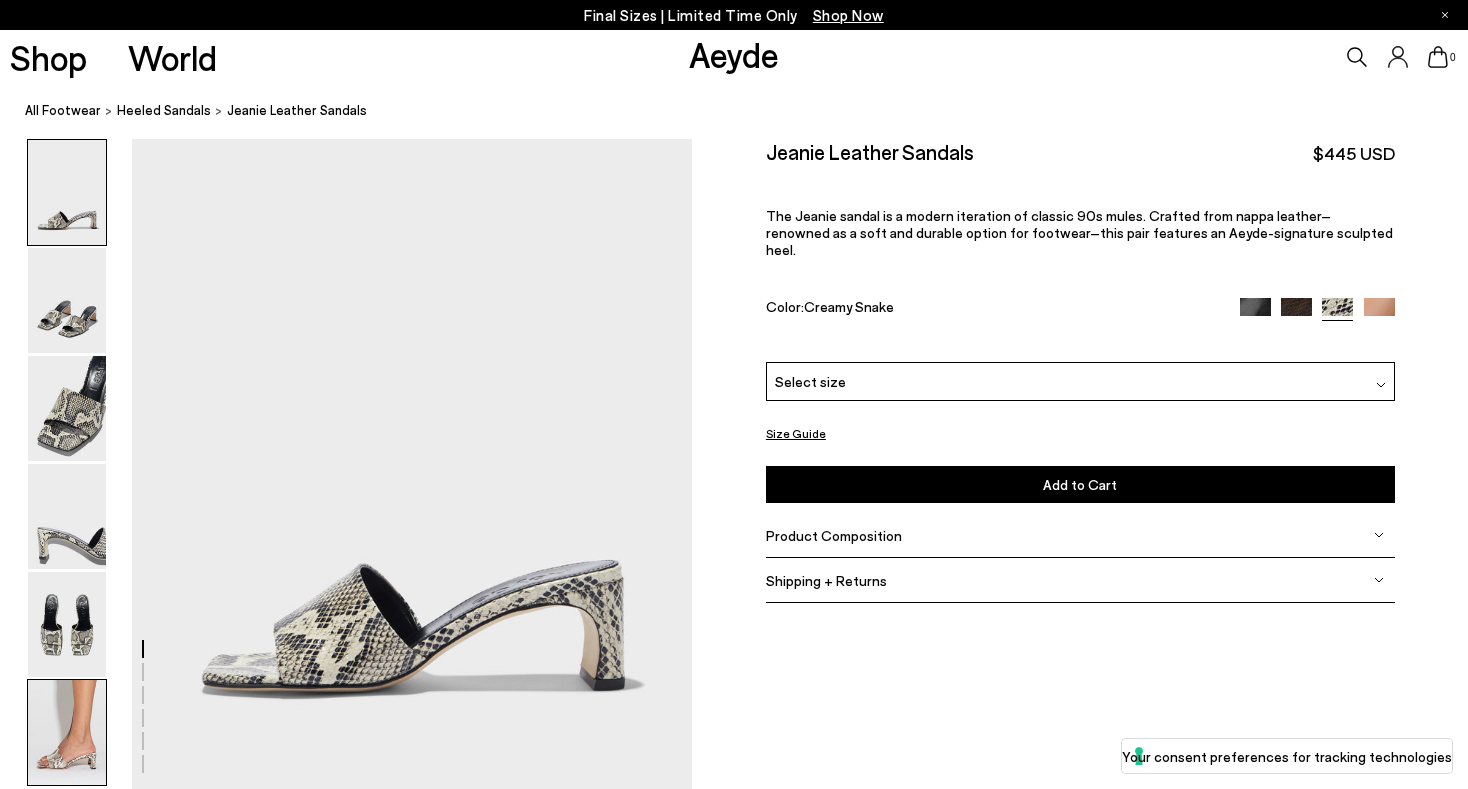 click at bounding box center (67, 732) 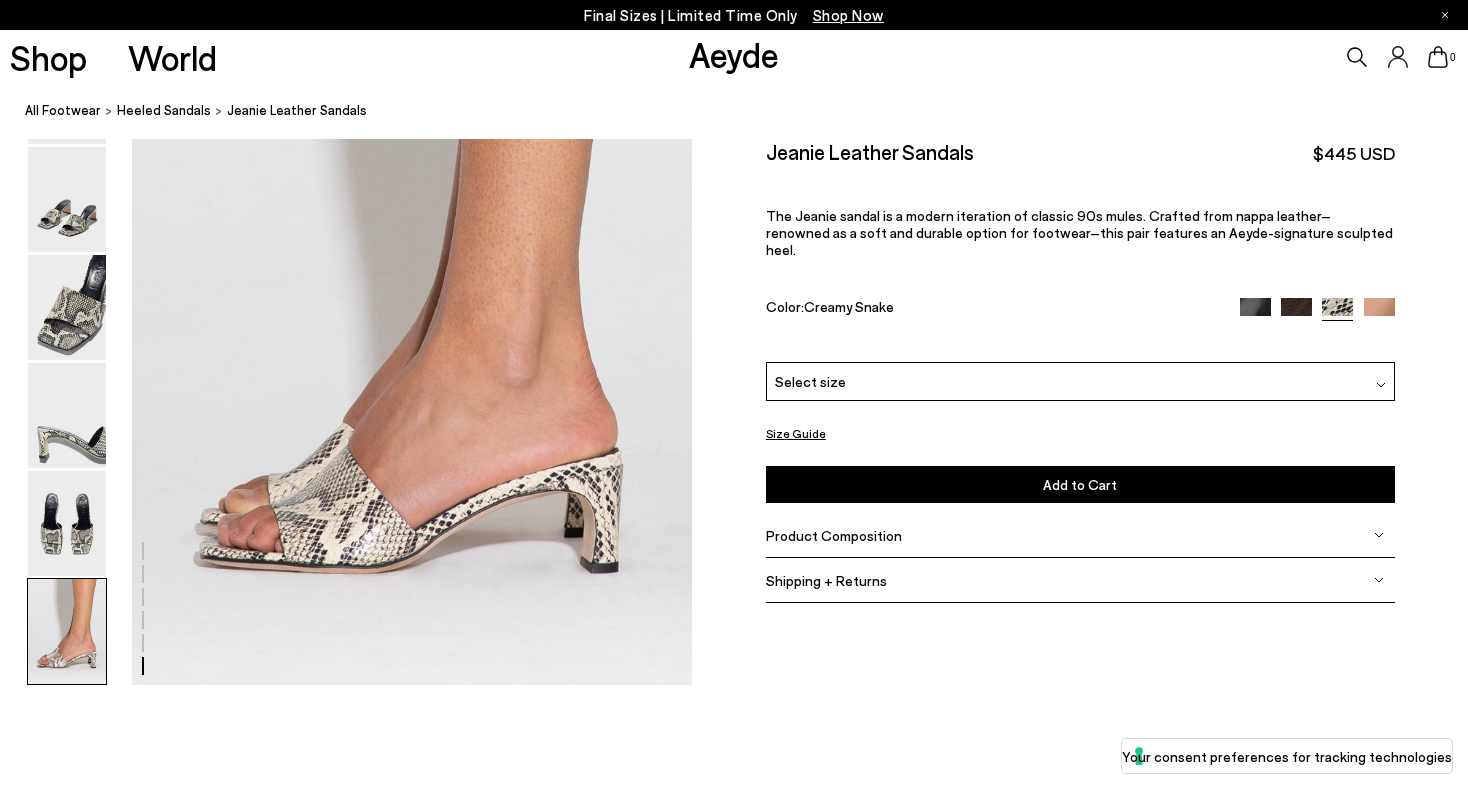 scroll, scrollTop: 3851, scrollLeft: 0, axis: vertical 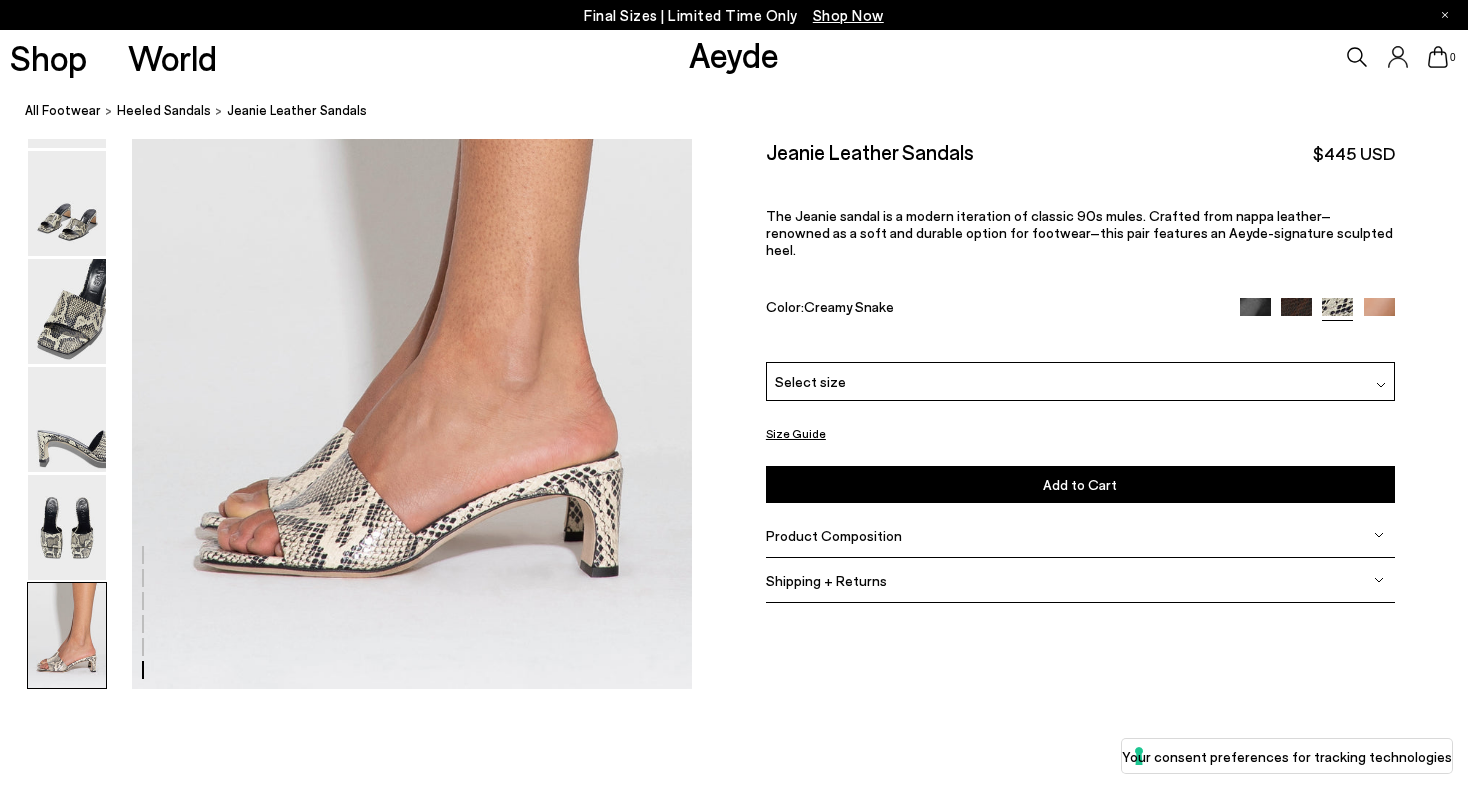 click on "Select size" at bounding box center [810, 381] 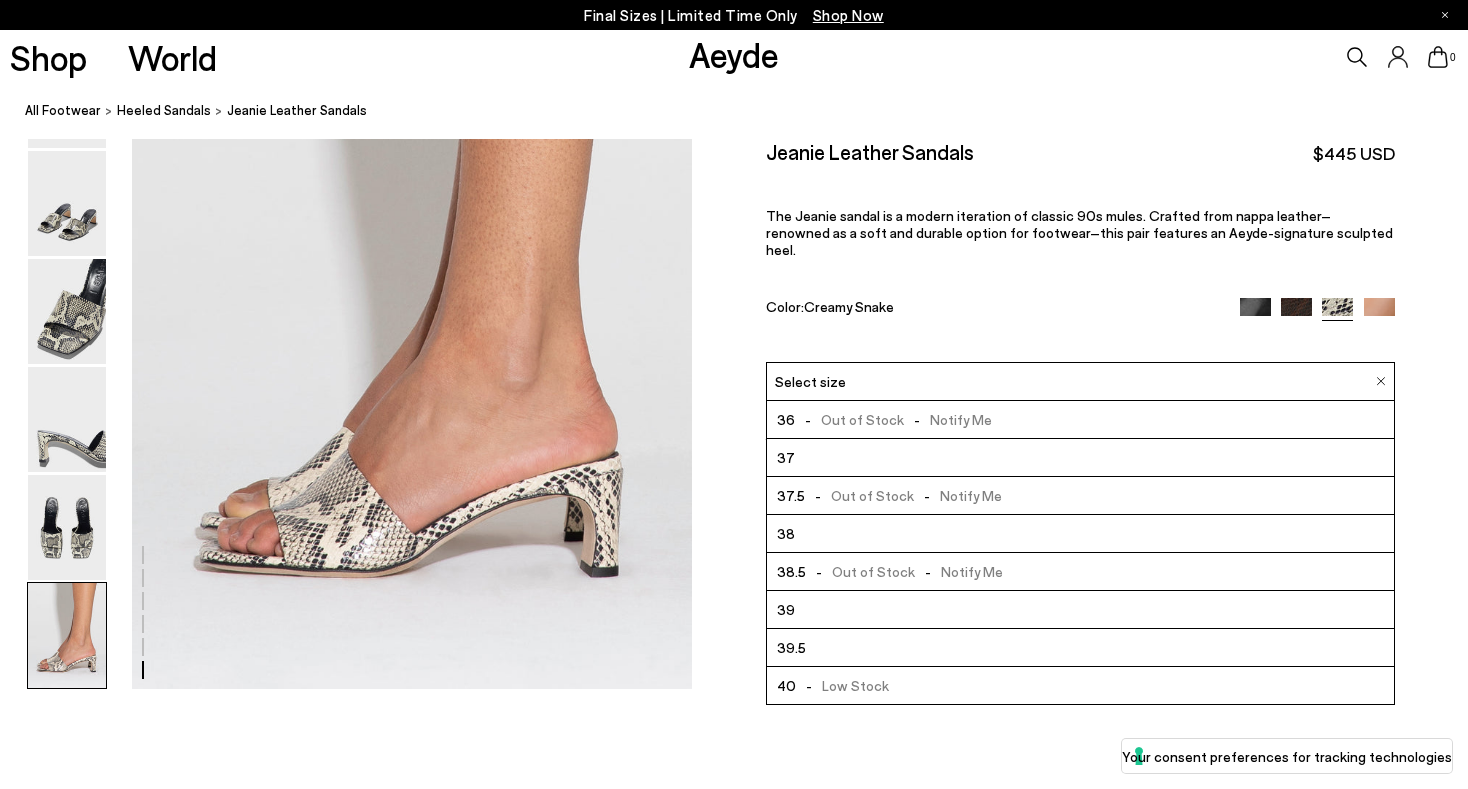 click on "Size Guide
Shoes
Belt
Our shoes come in European sizing. The easiest way to measure your foot is to stand on a sheet of paper, border your foot with a pen and measure the length between your heel and your longest toe. Please reference our size guide below:
EU
UK US ** **" at bounding box center [1080, 383] 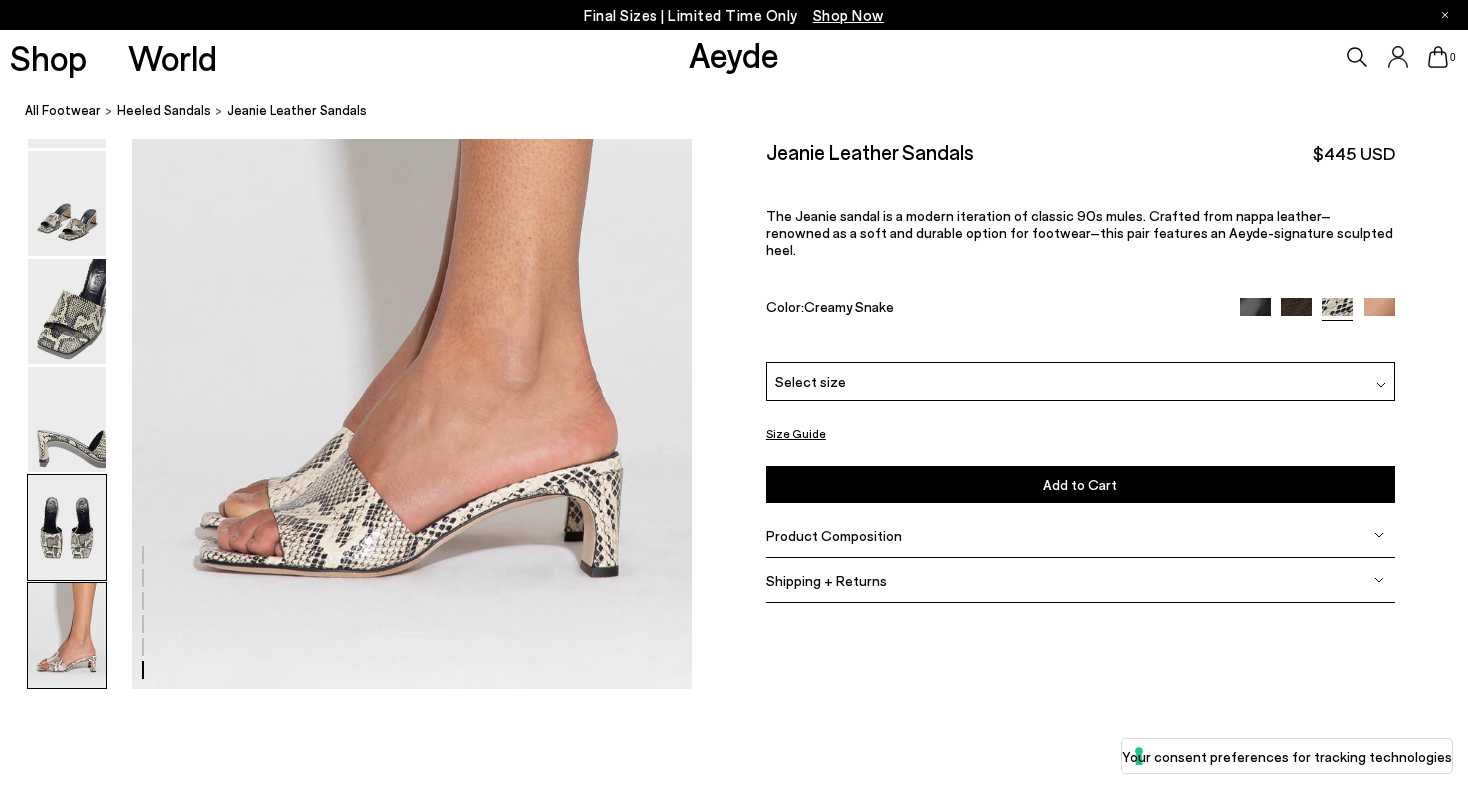 click at bounding box center [67, 527] 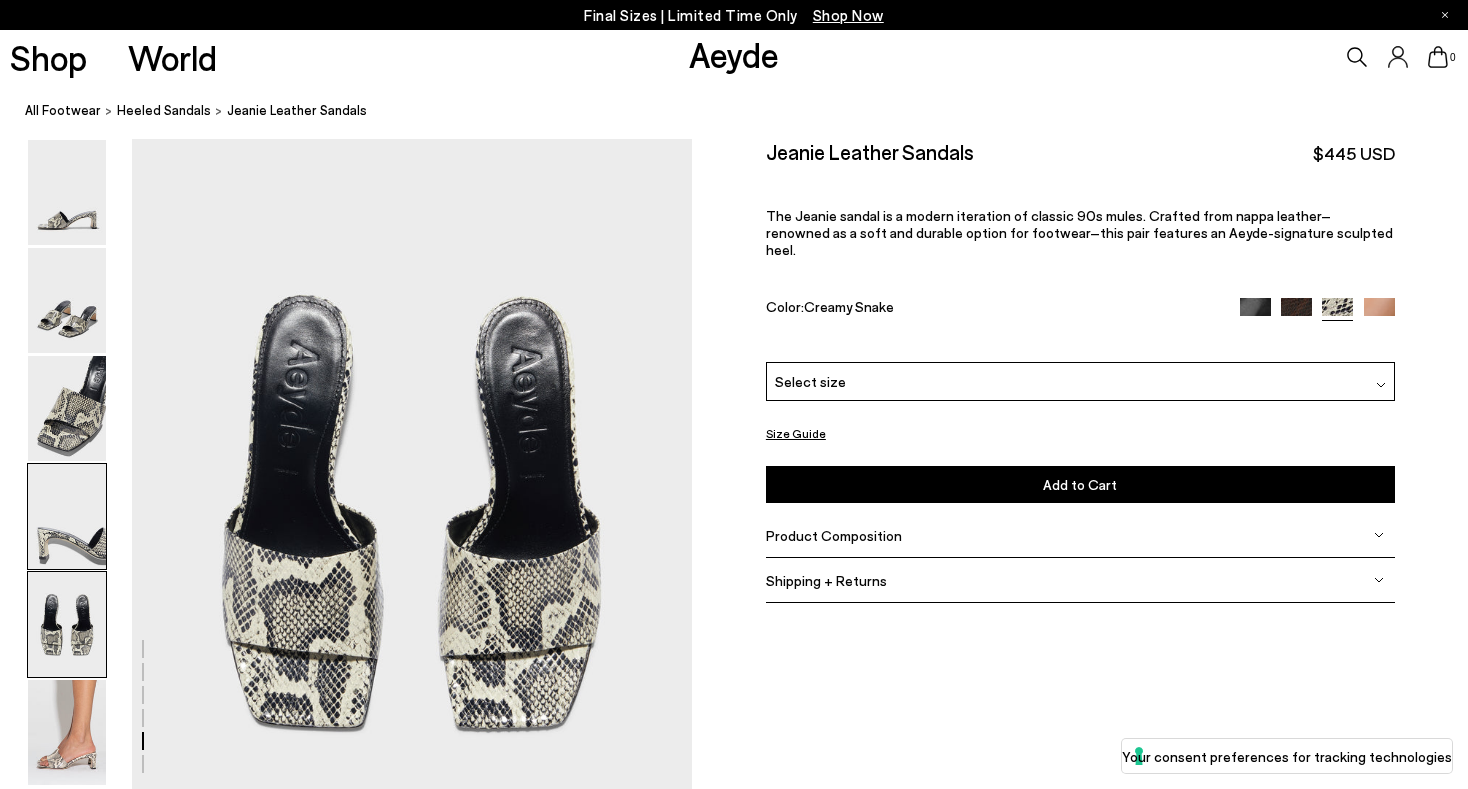 click at bounding box center [67, 516] 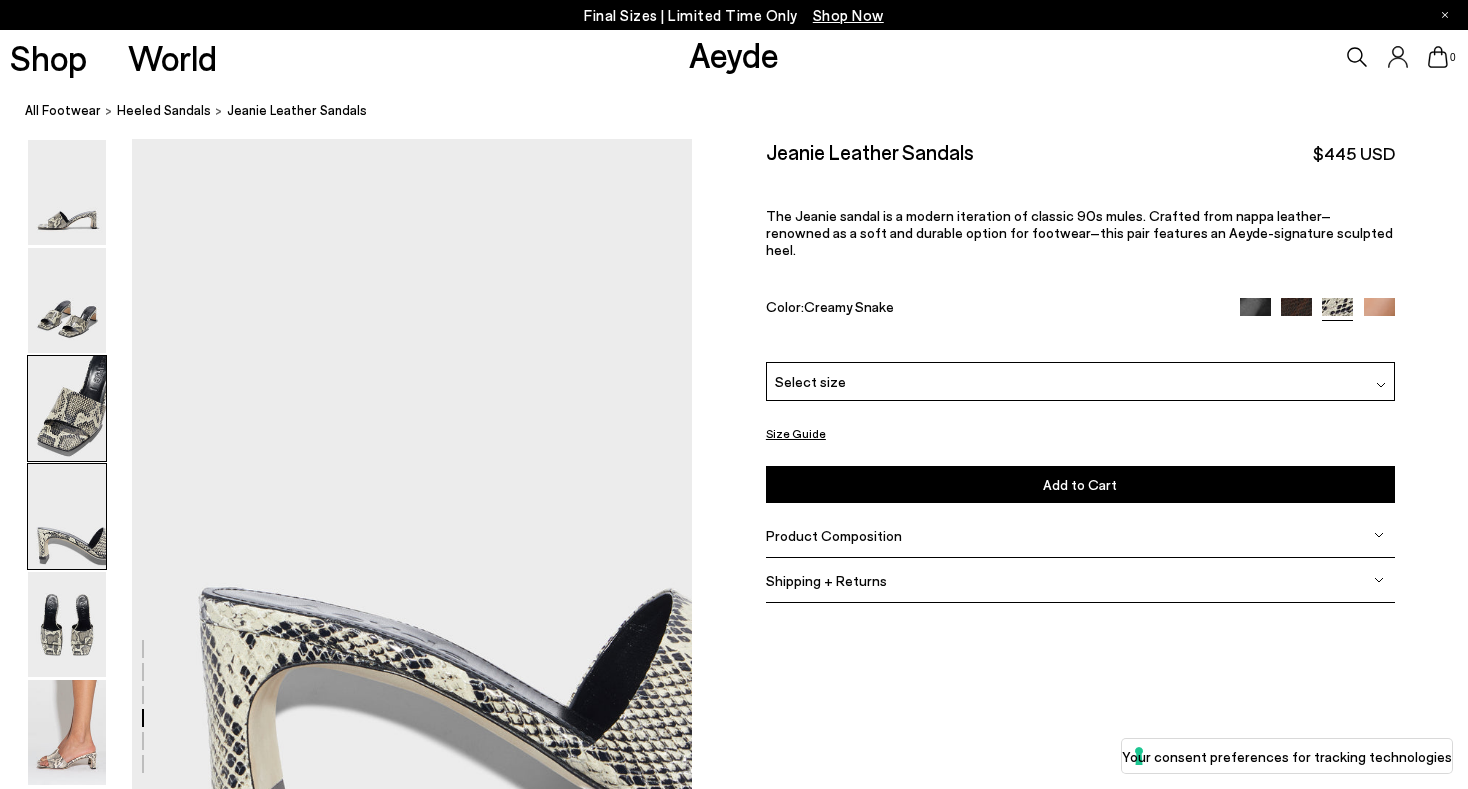 click at bounding box center [67, 408] 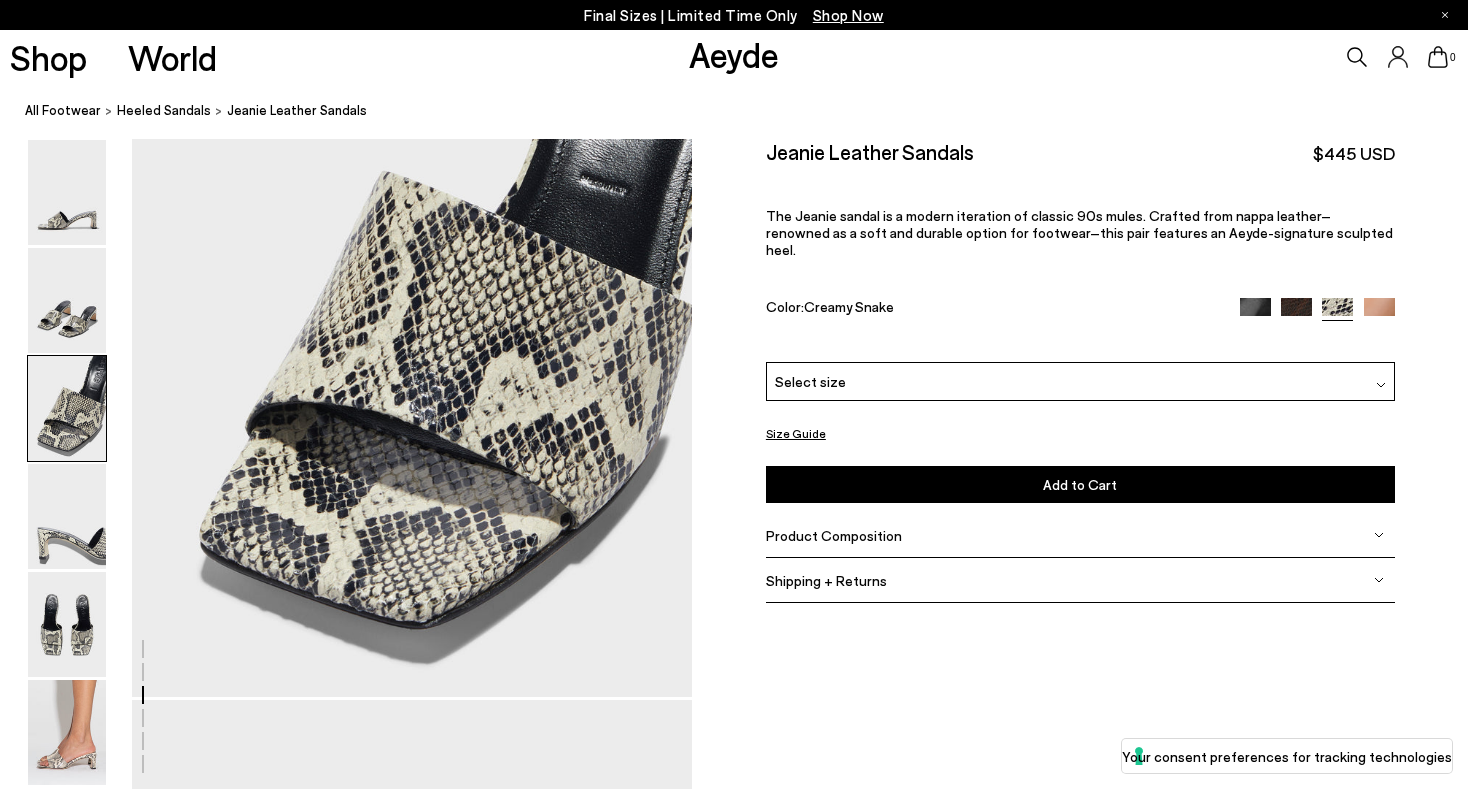 scroll, scrollTop: 1404, scrollLeft: 0, axis: vertical 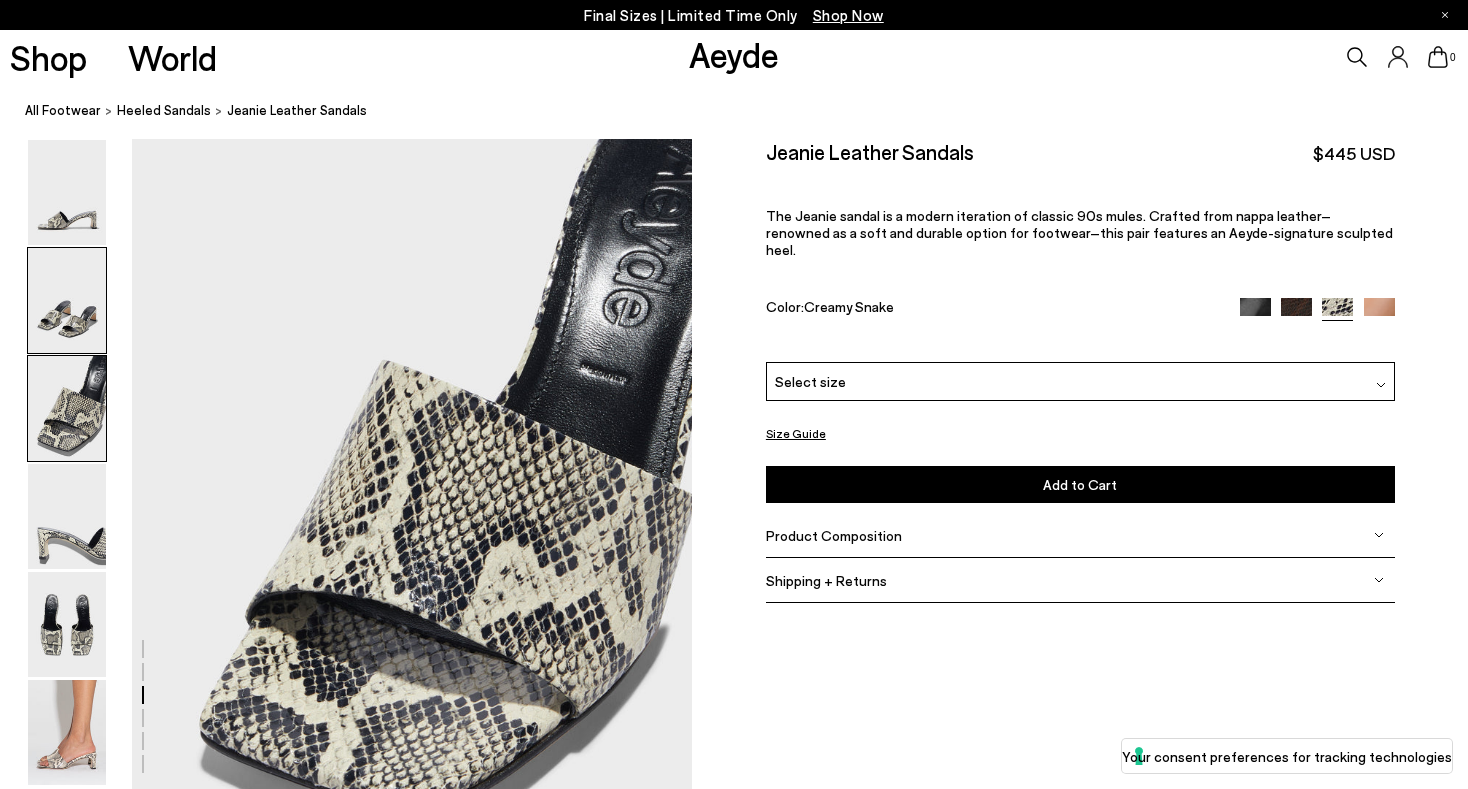 click at bounding box center (67, 300) 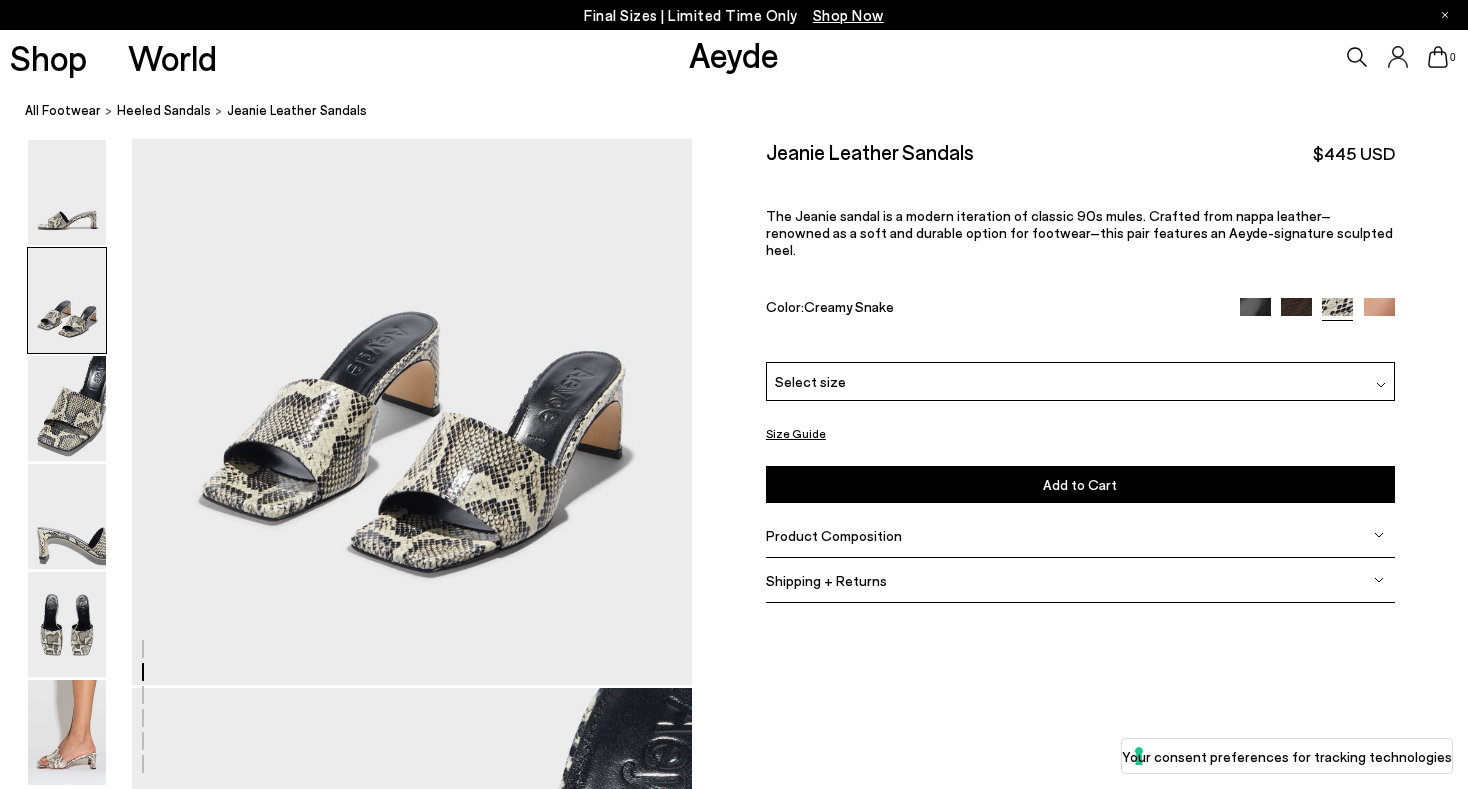 scroll, scrollTop: 654, scrollLeft: 0, axis: vertical 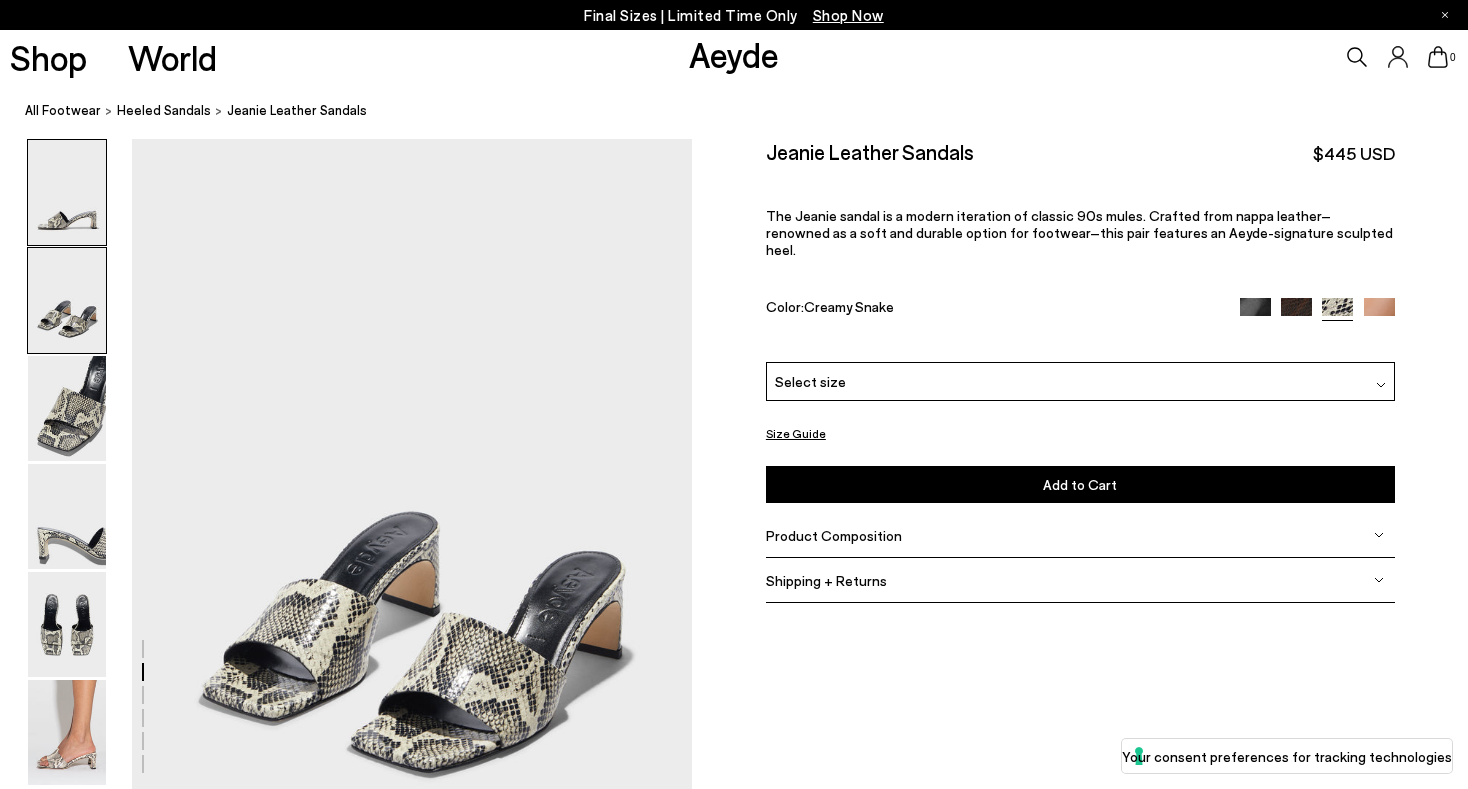 click at bounding box center [67, 192] 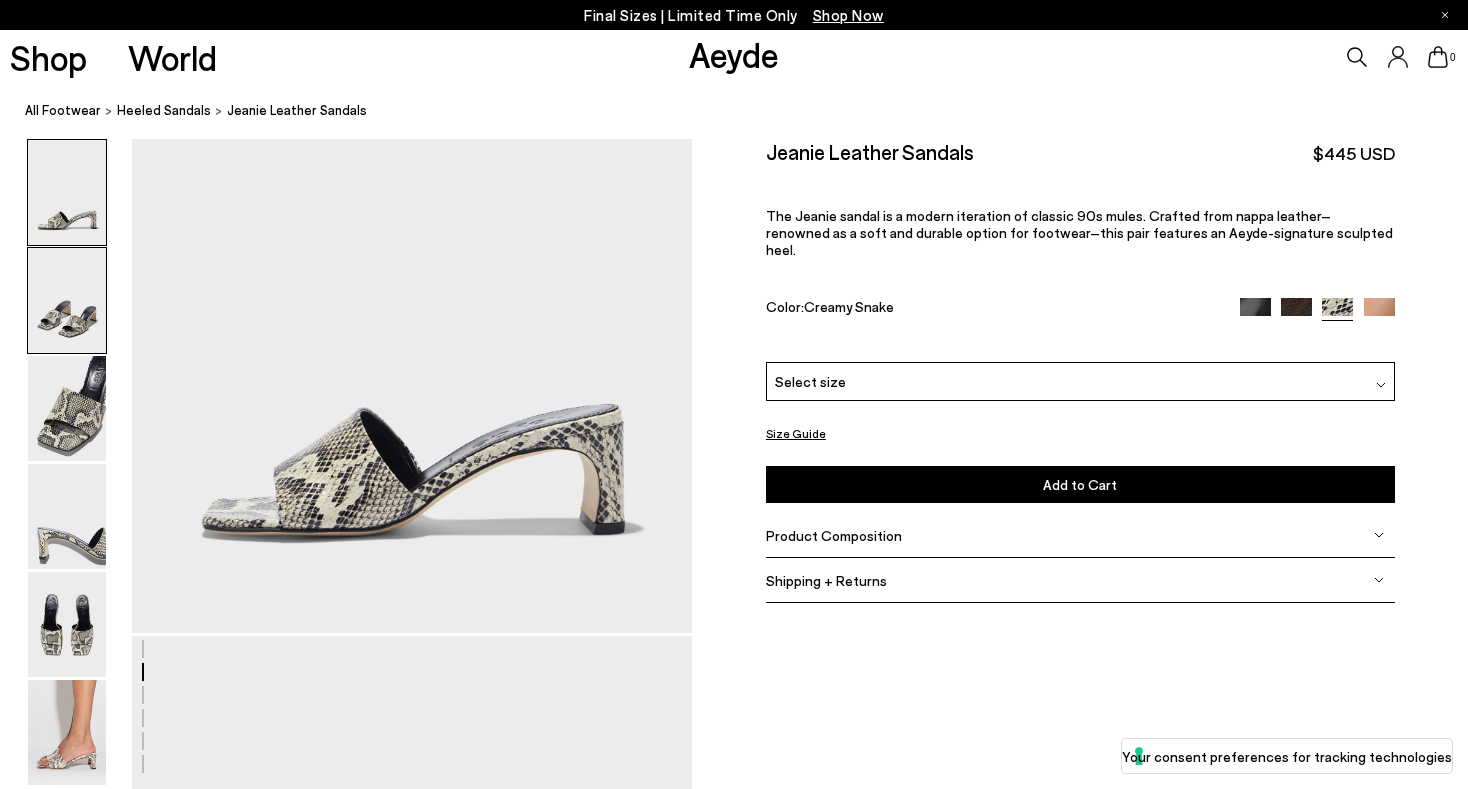 scroll, scrollTop: 0, scrollLeft: 0, axis: both 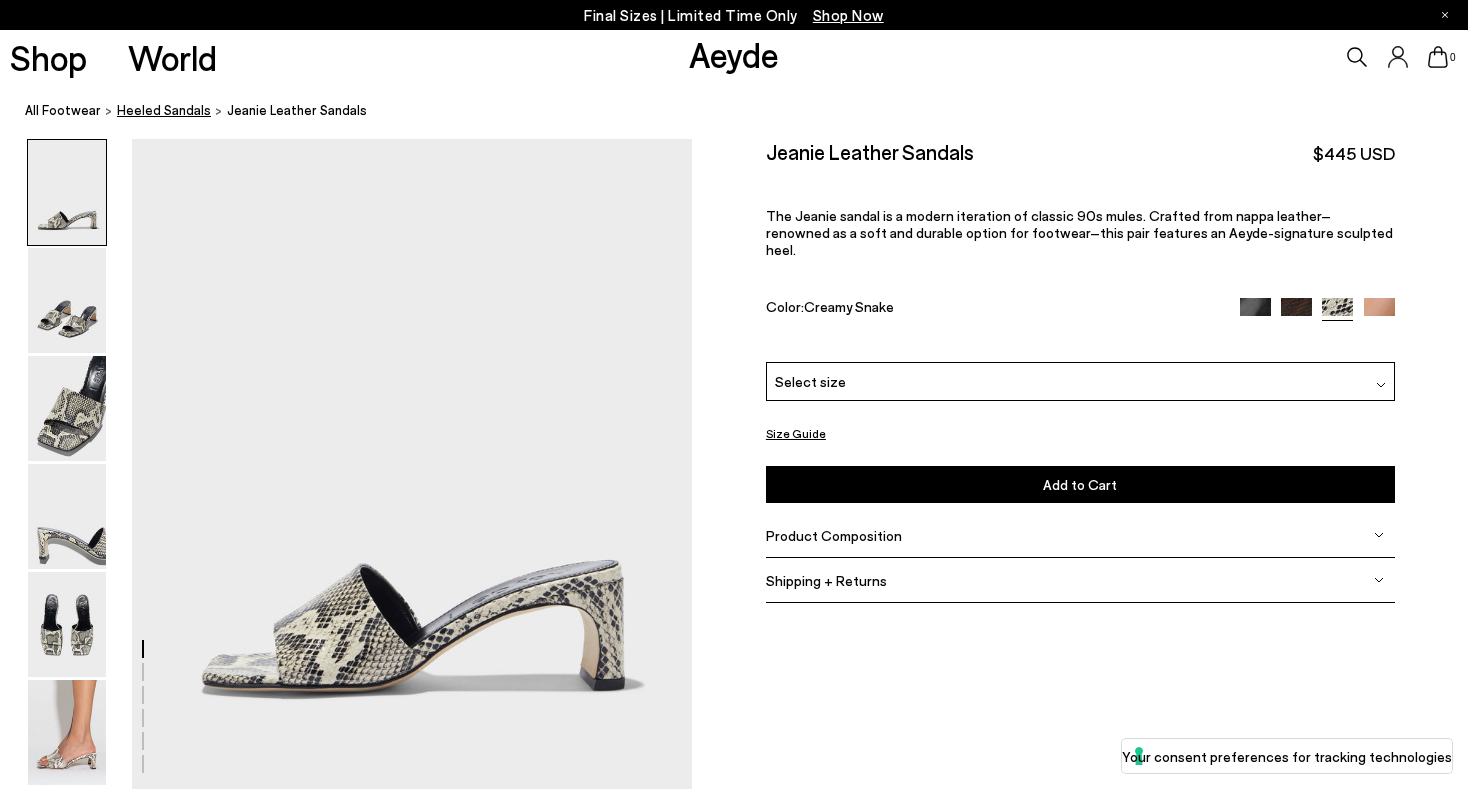 click on "Heeled Sandals" at bounding box center [164, 110] 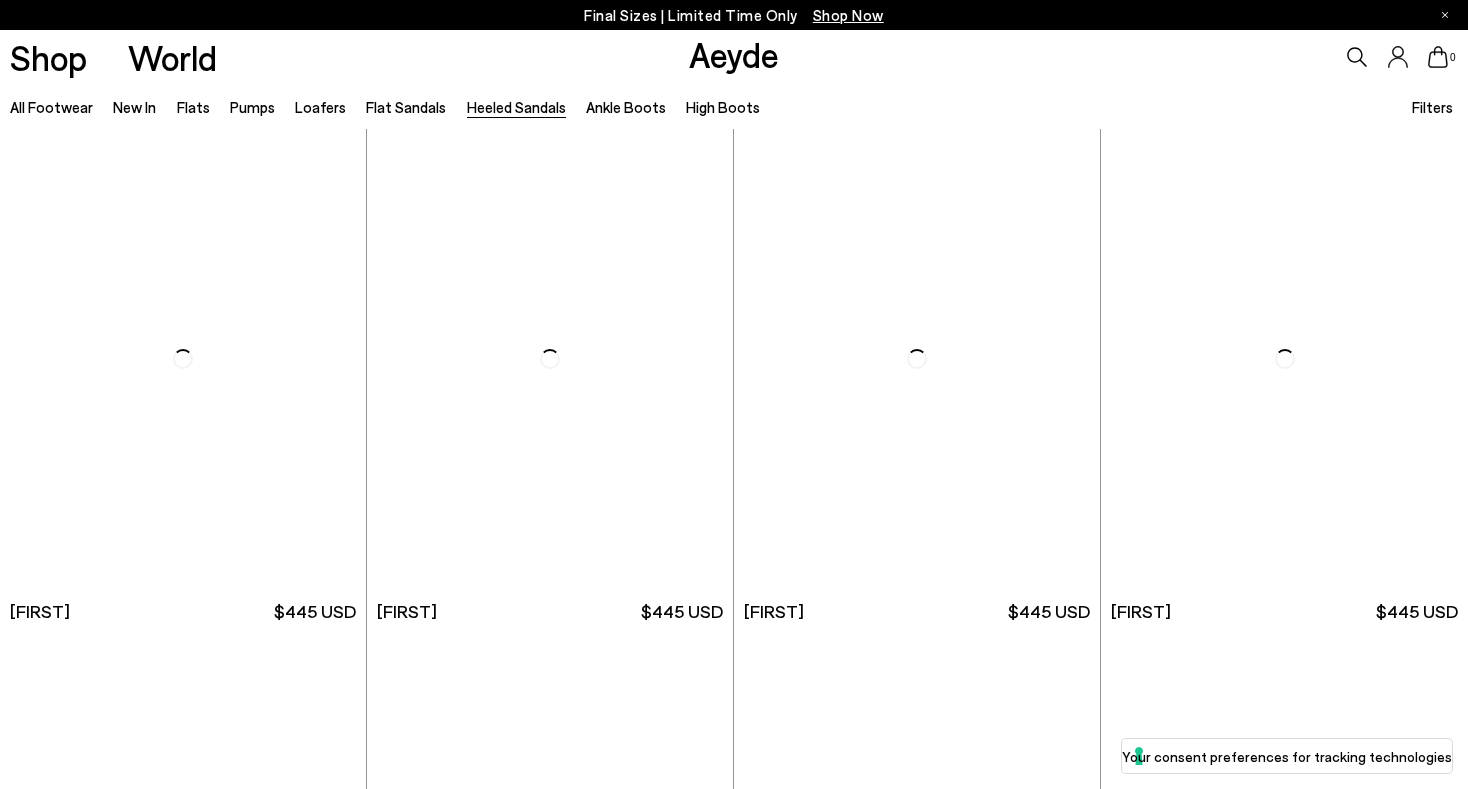 scroll, scrollTop: 0, scrollLeft: 0, axis: both 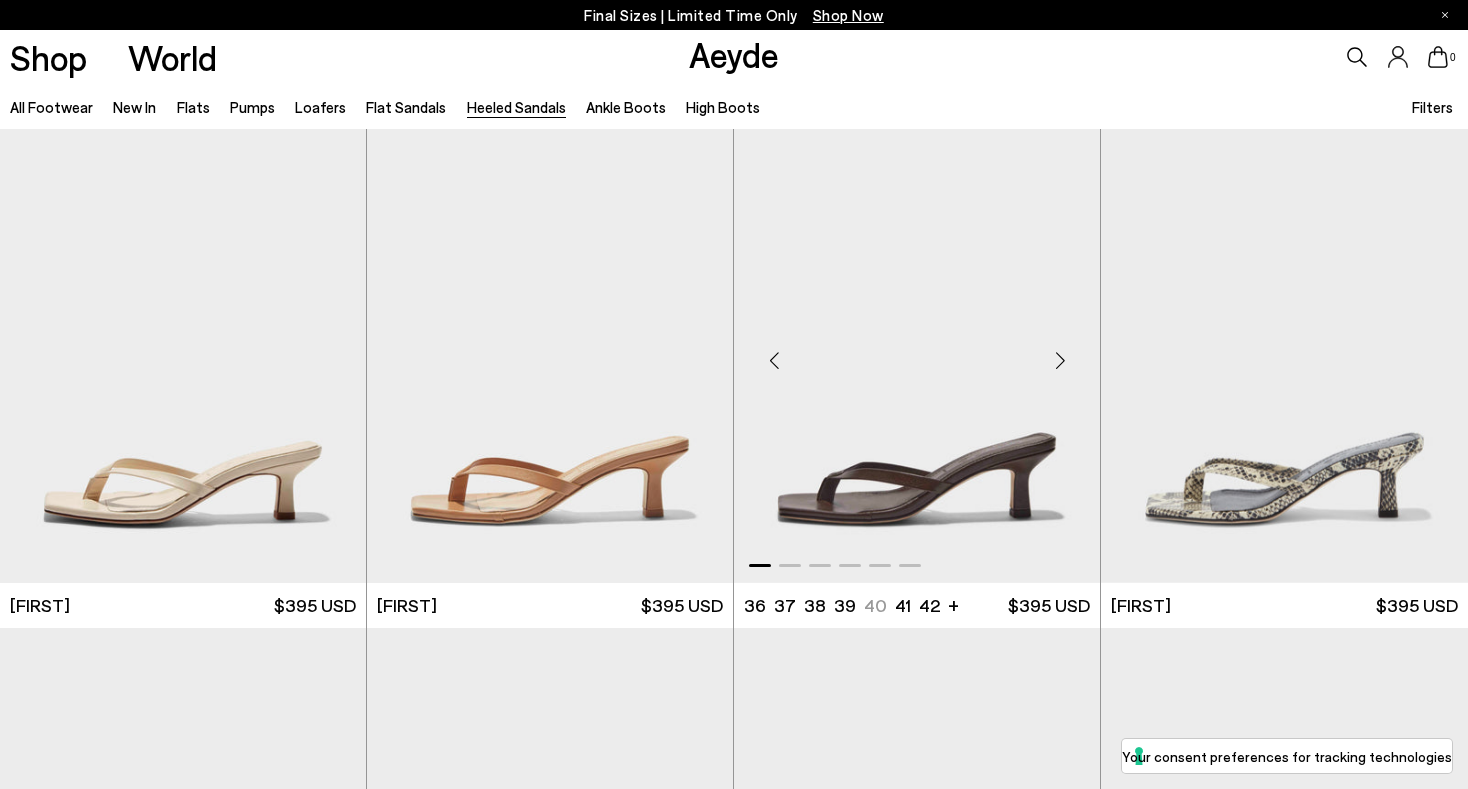 click at bounding box center (1060, 361) 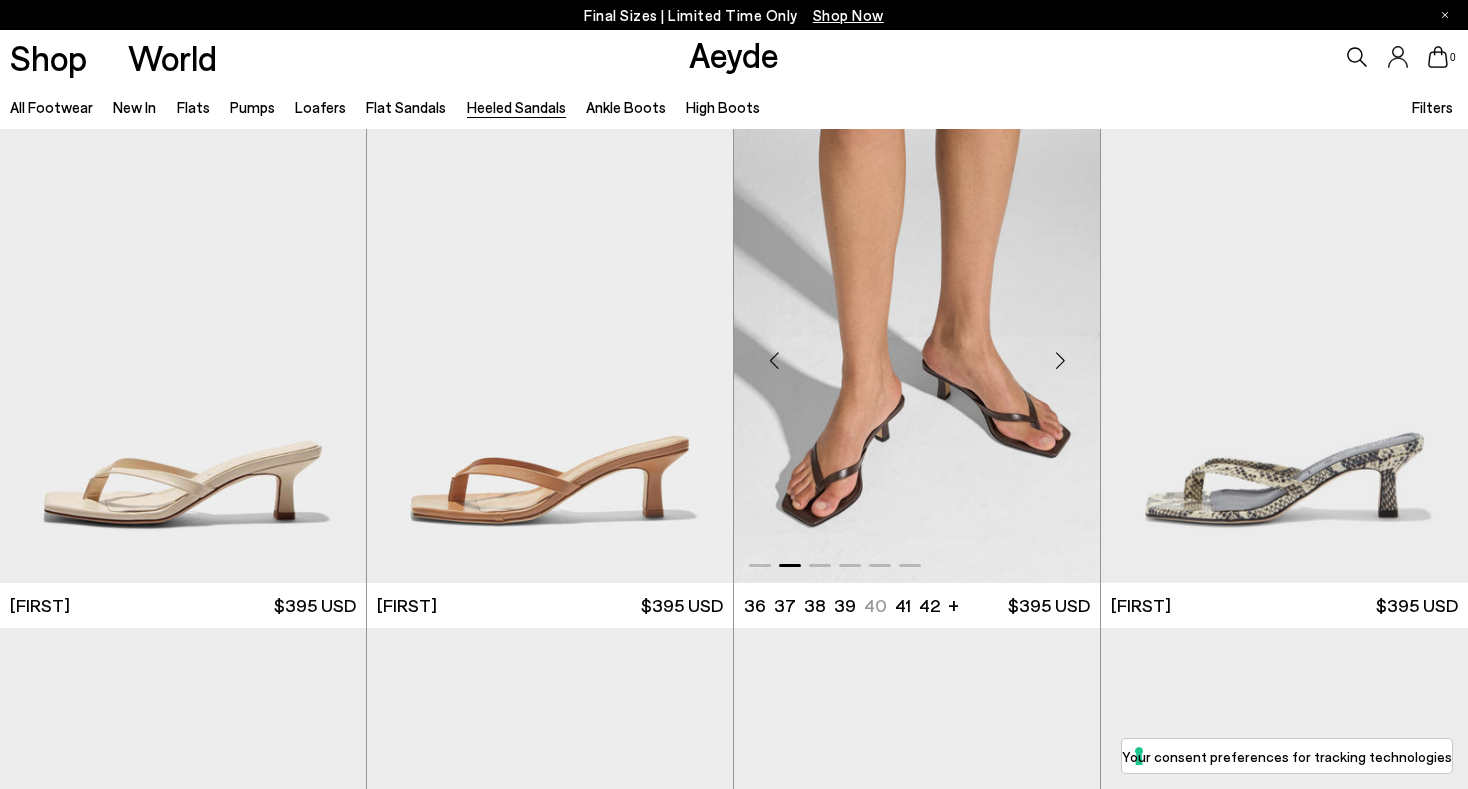 click at bounding box center [1060, 361] 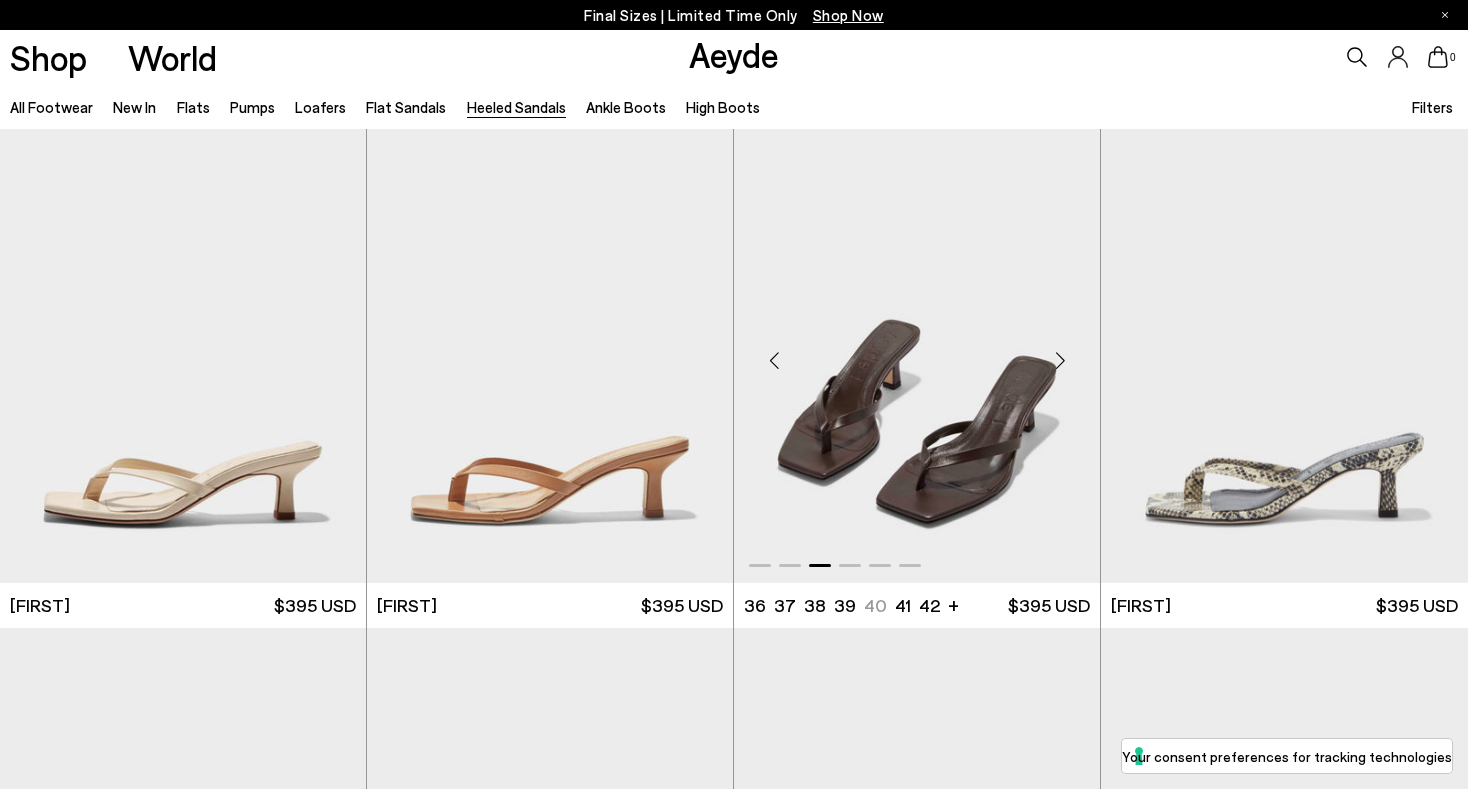 click at bounding box center [1060, 361] 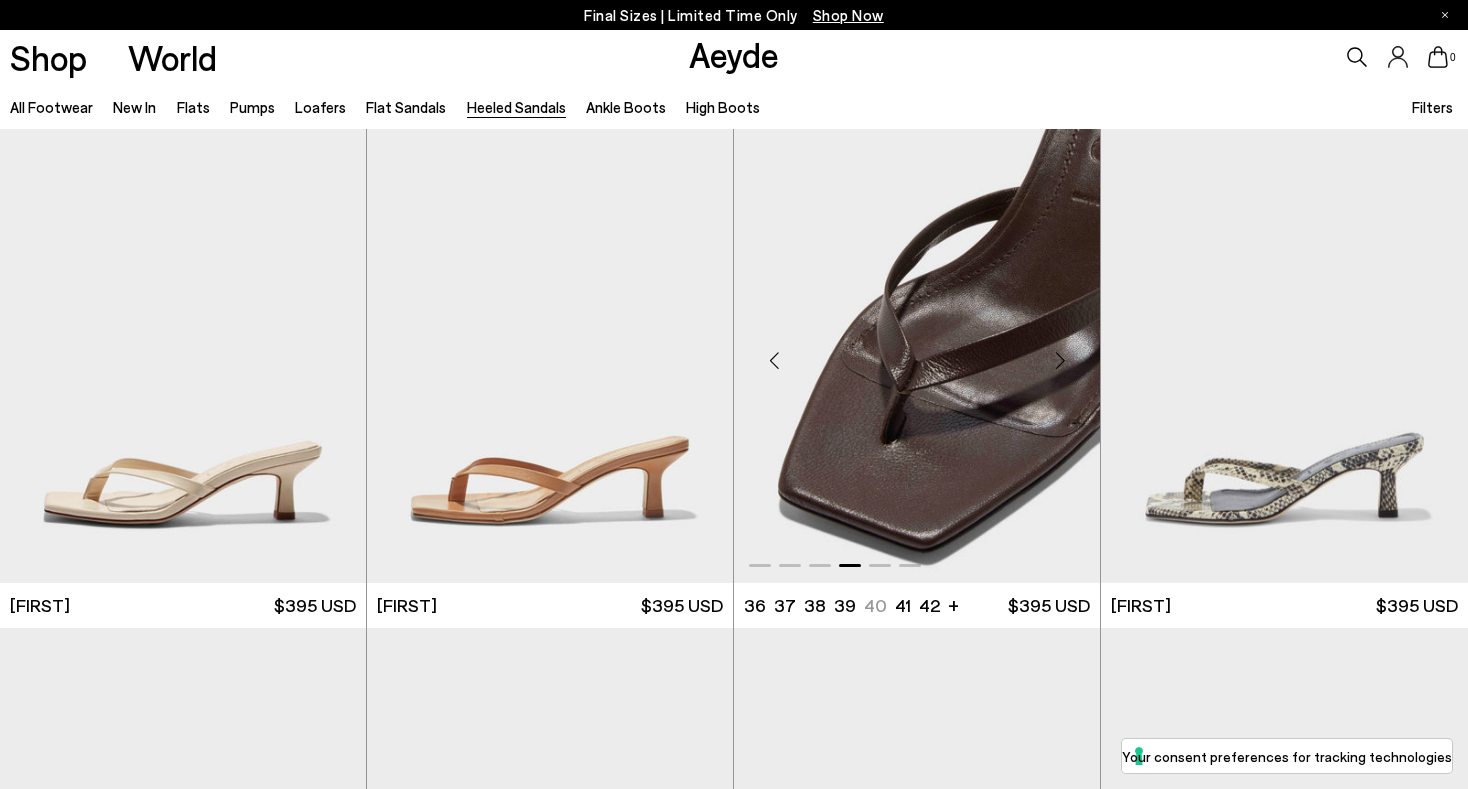 click at bounding box center (1060, 361) 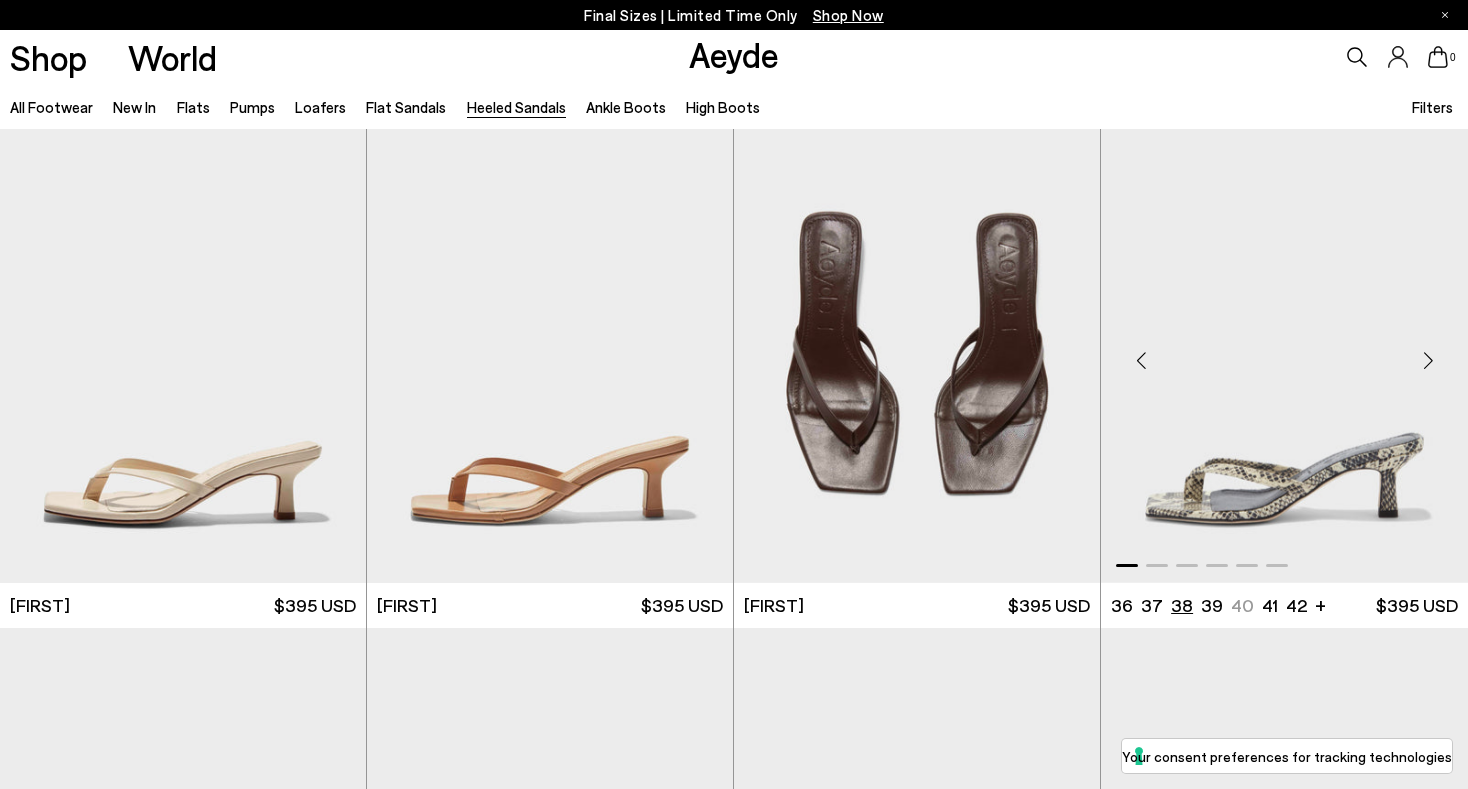 click on "38" at bounding box center (1182, 605) 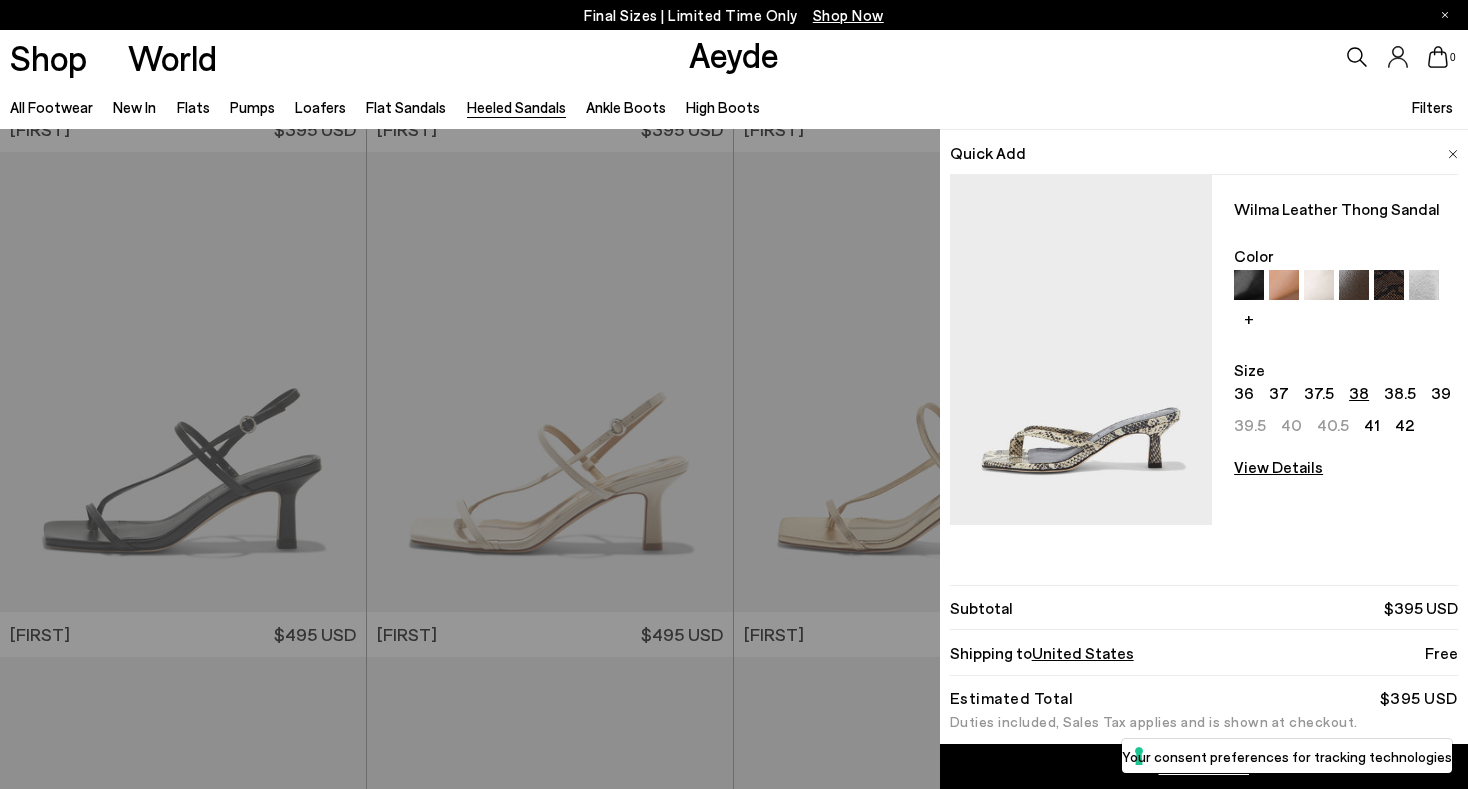 scroll, scrollTop: 2023, scrollLeft: 0, axis: vertical 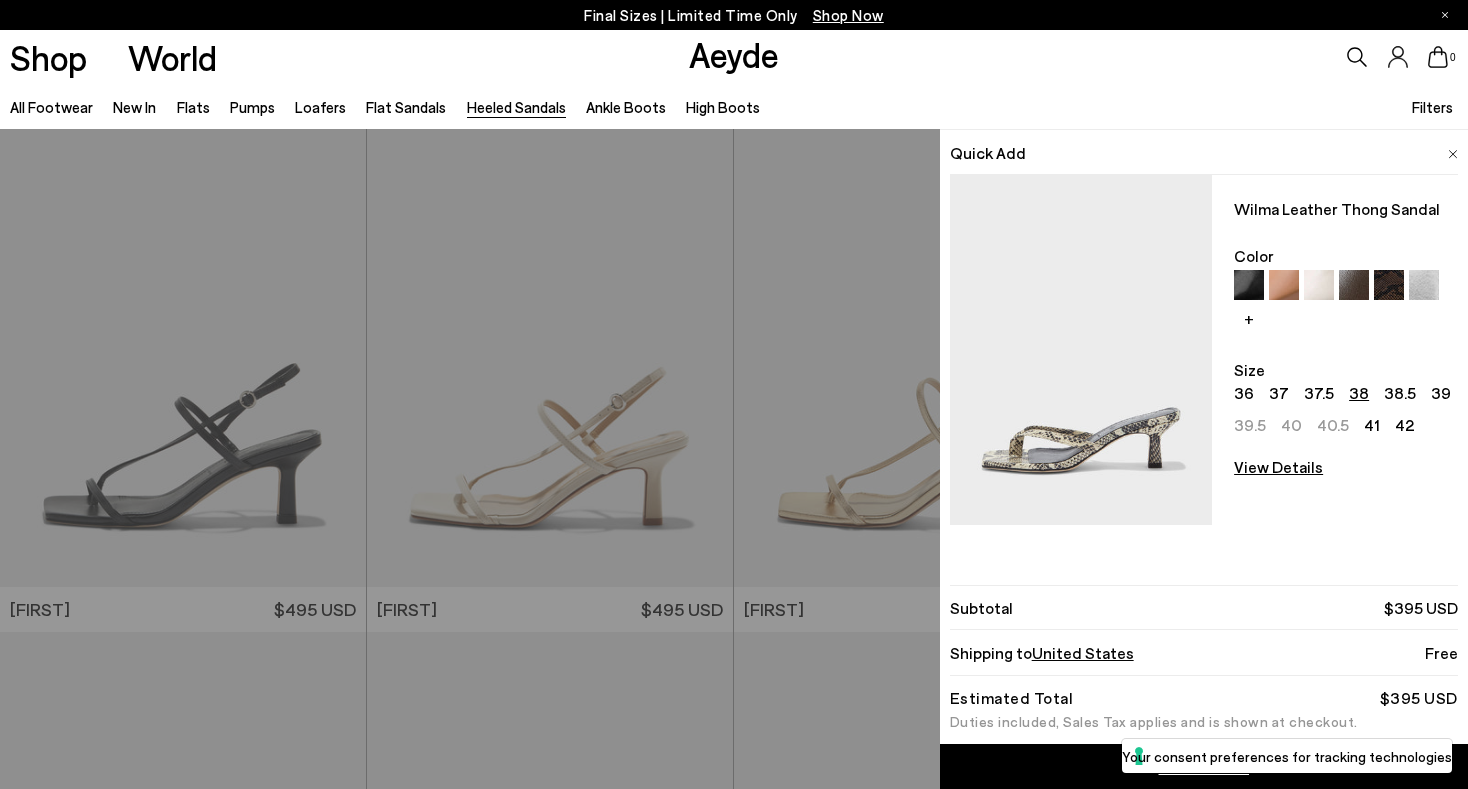 click on "Add to Cart" at bounding box center (1204, 766) 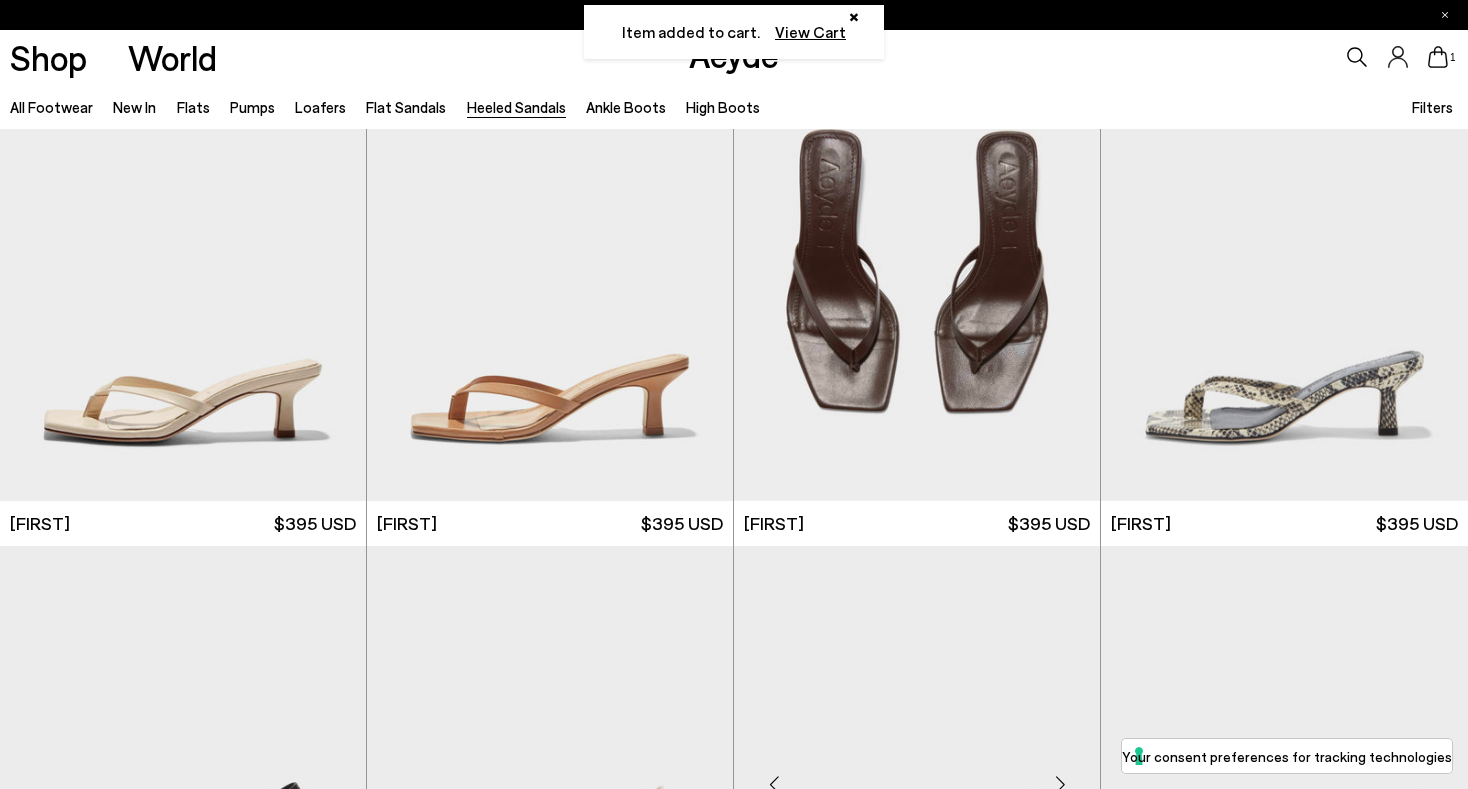 scroll, scrollTop: 1600, scrollLeft: 0, axis: vertical 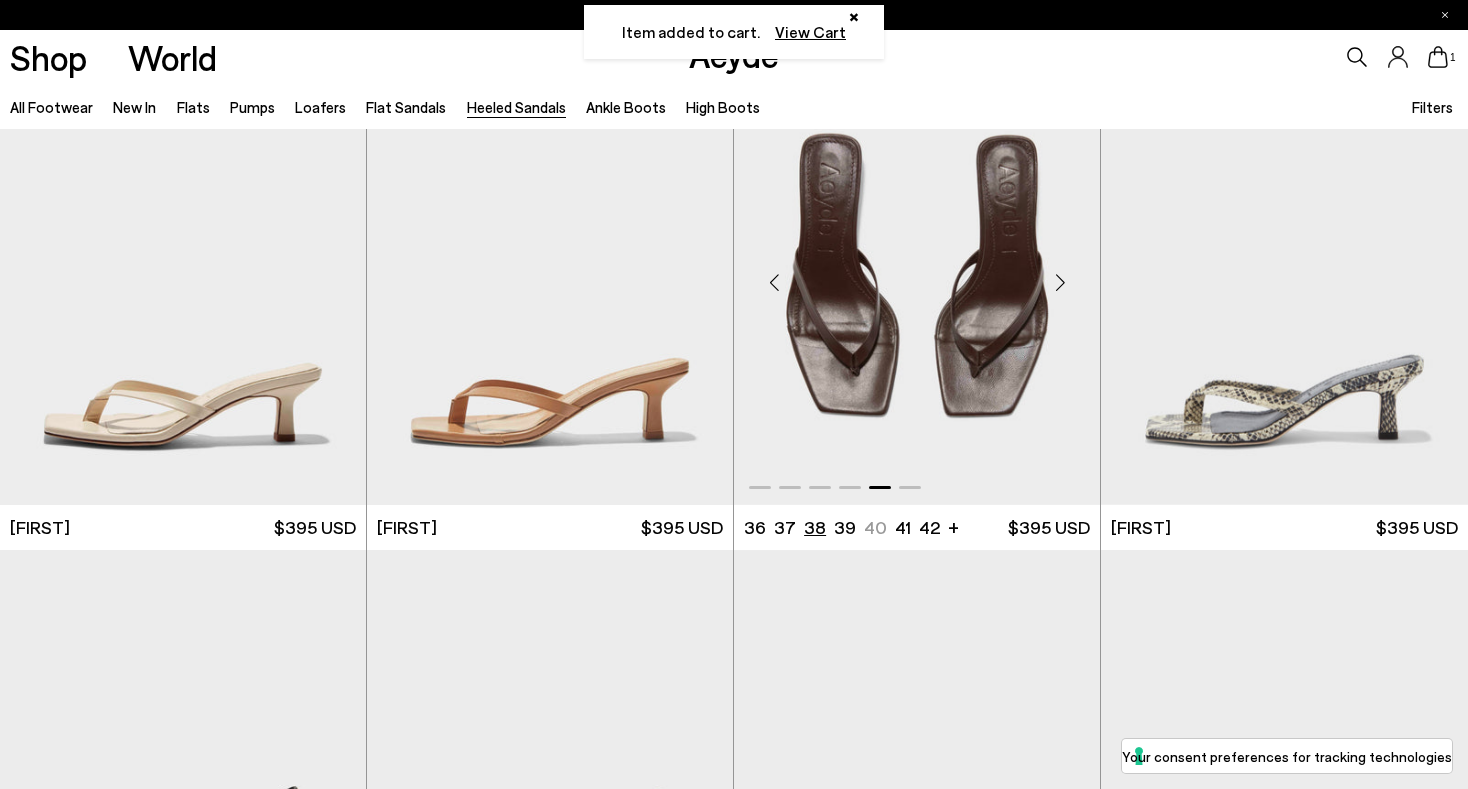 click on "38" at bounding box center (815, 527) 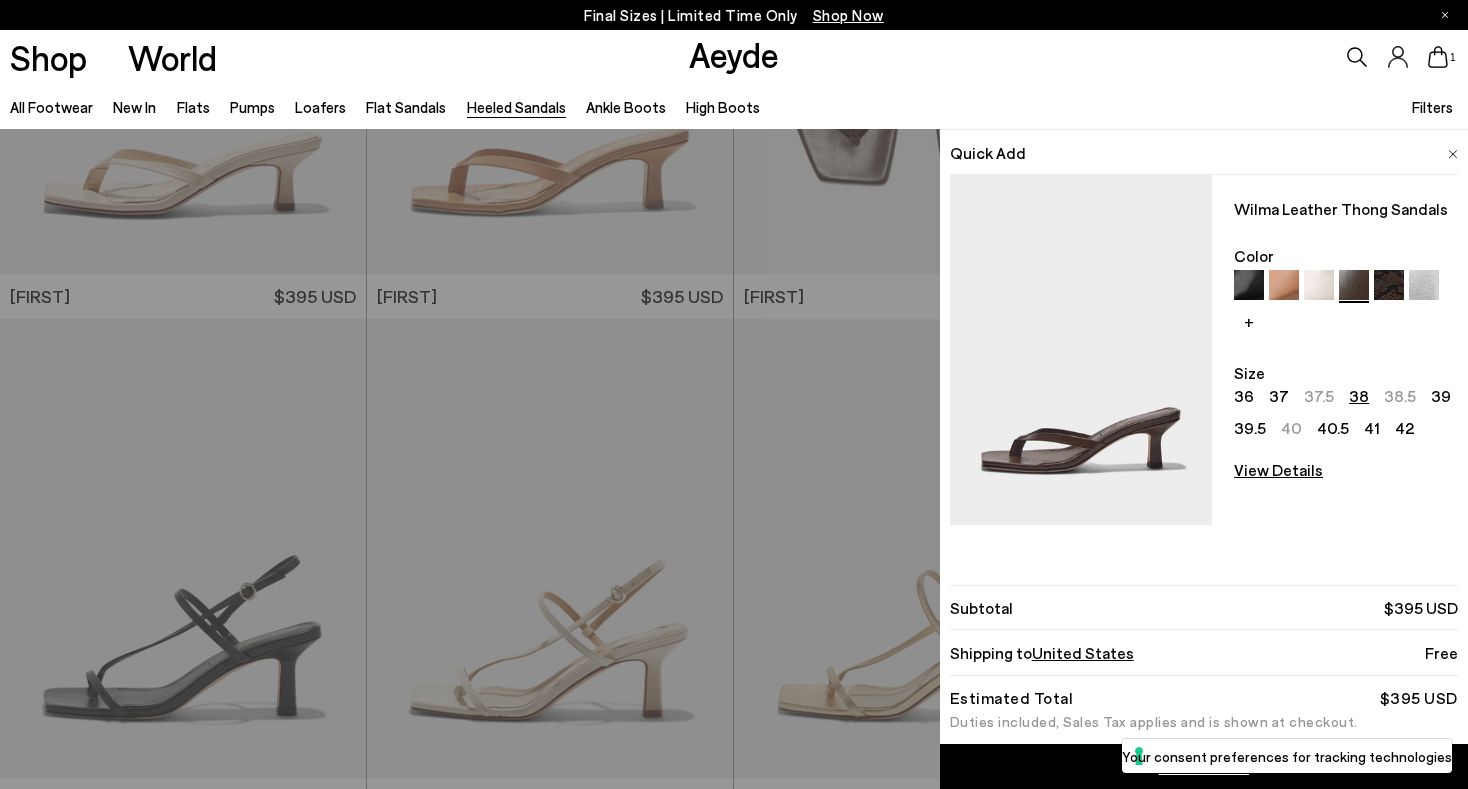 scroll, scrollTop: 2070, scrollLeft: 0, axis: vertical 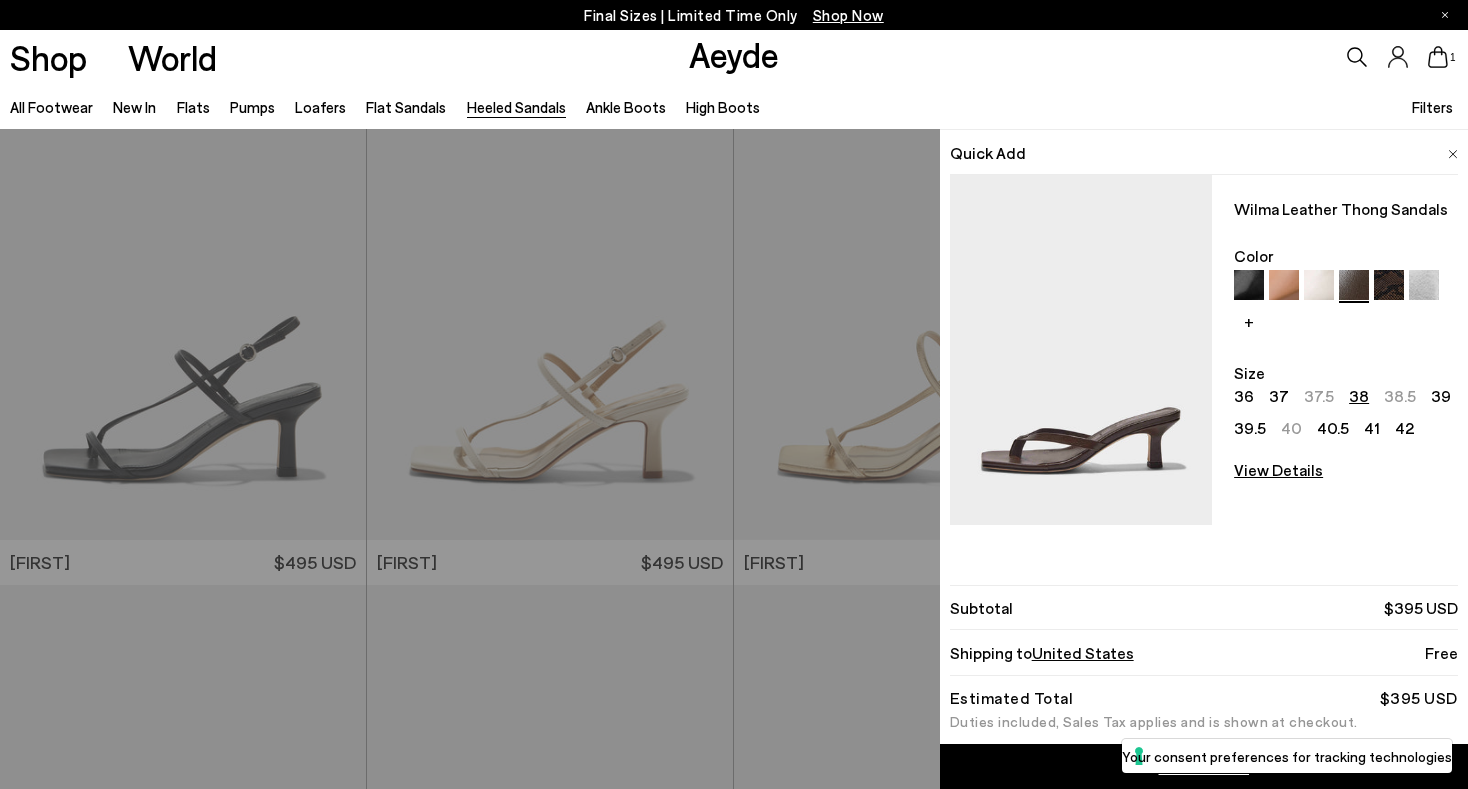 click at bounding box center (1081, 350) 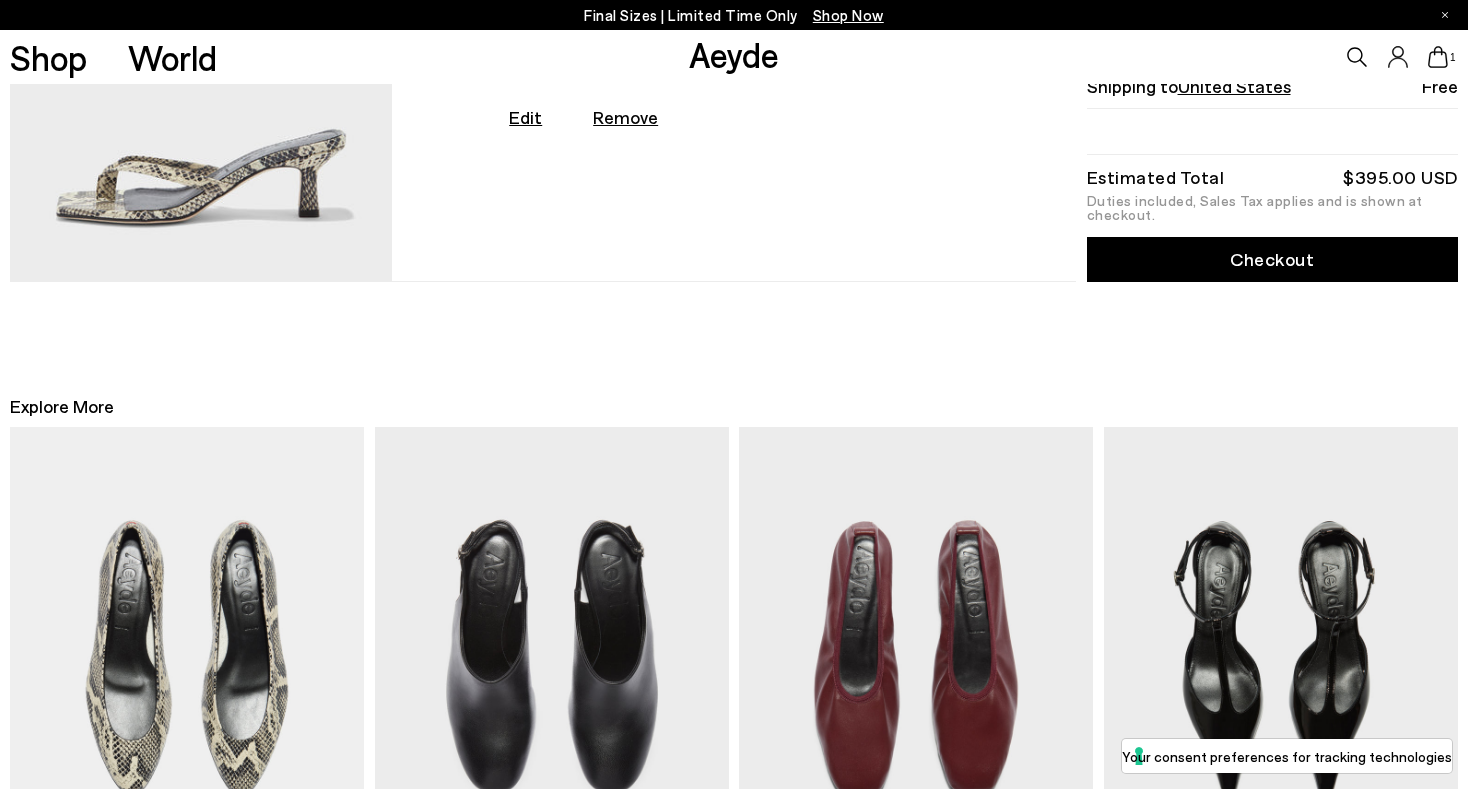 scroll, scrollTop: 417, scrollLeft: 0, axis: vertical 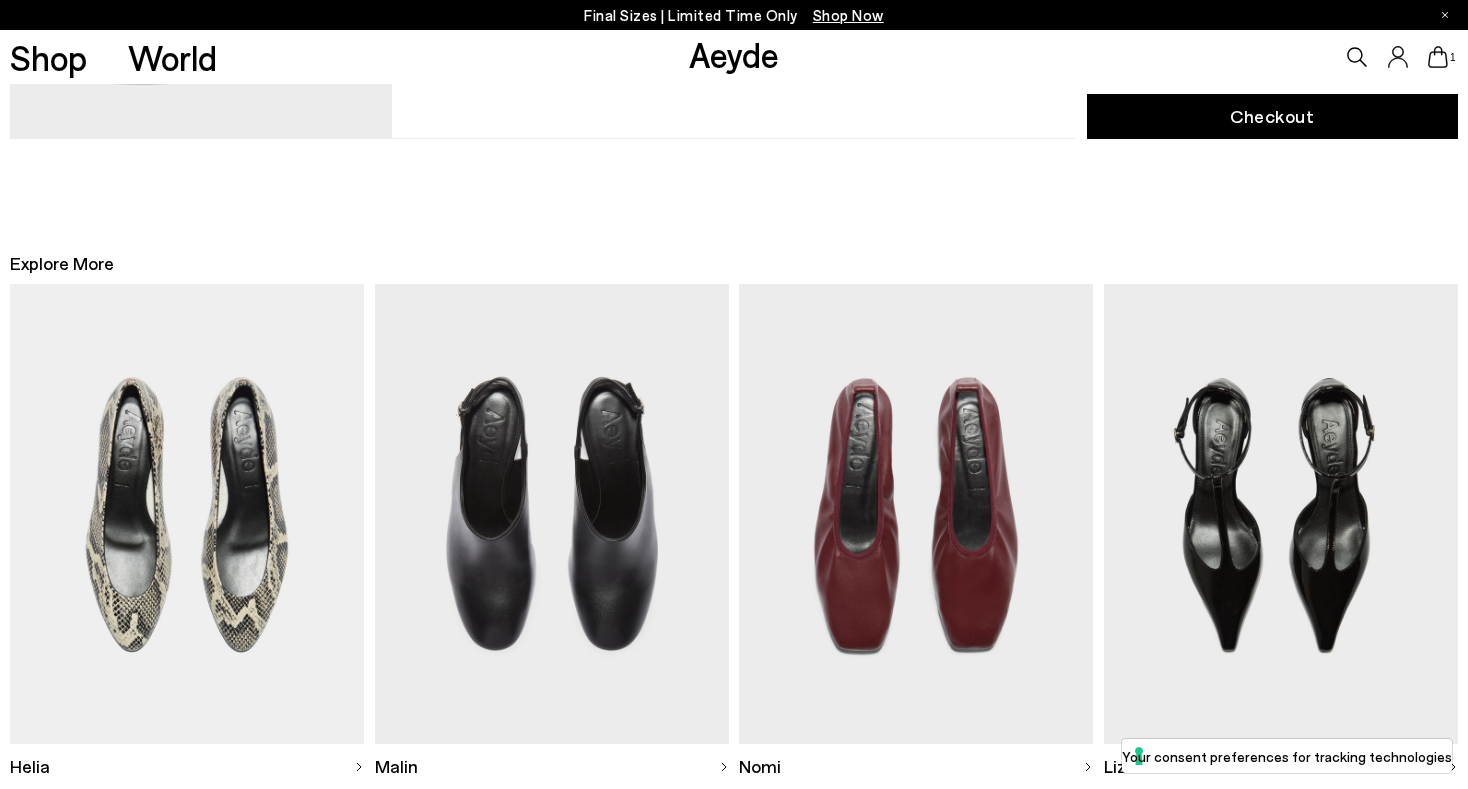 click at bounding box center (187, 514) 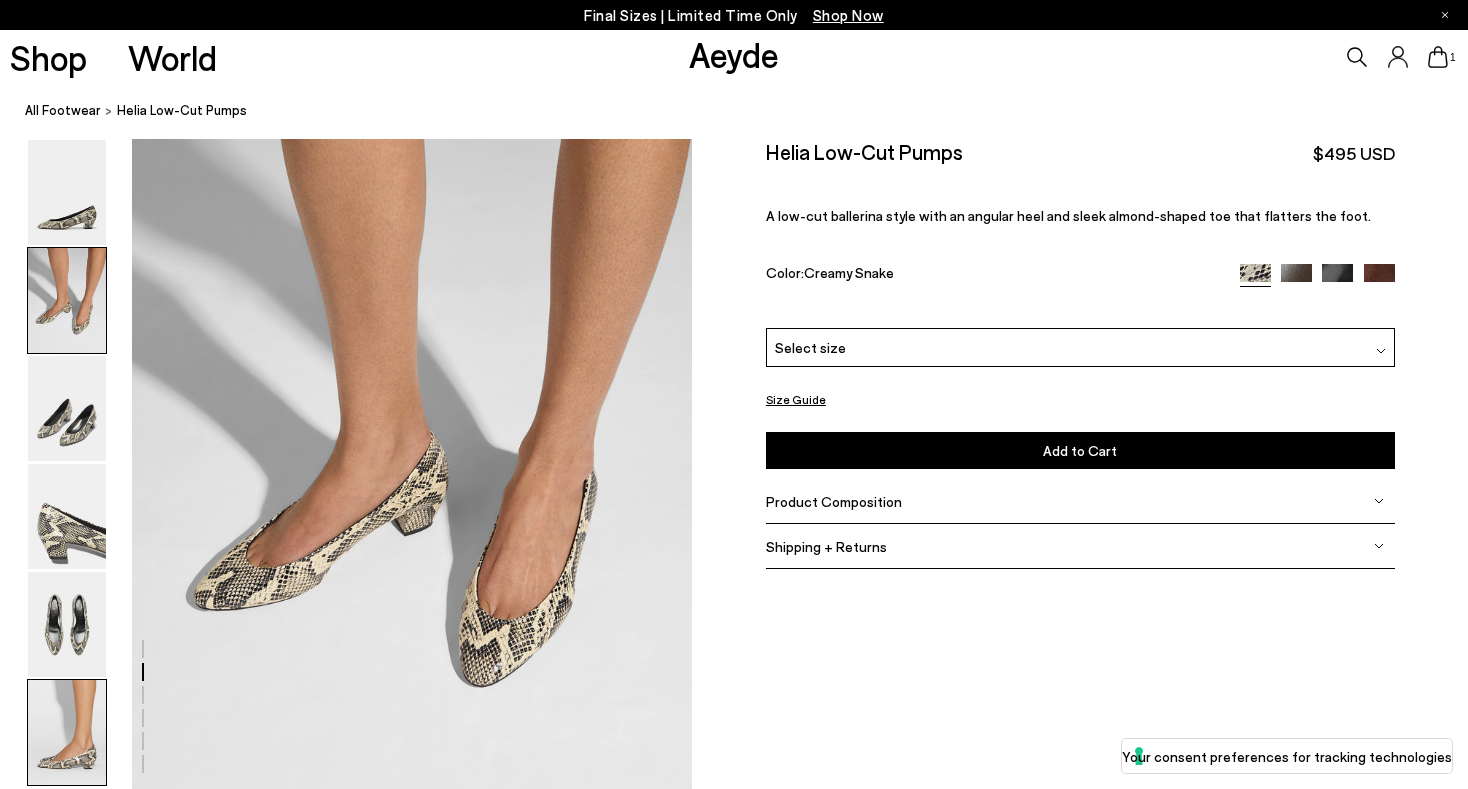 scroll, scrollTop: 724, scrollLeft: 0, axis: vertical 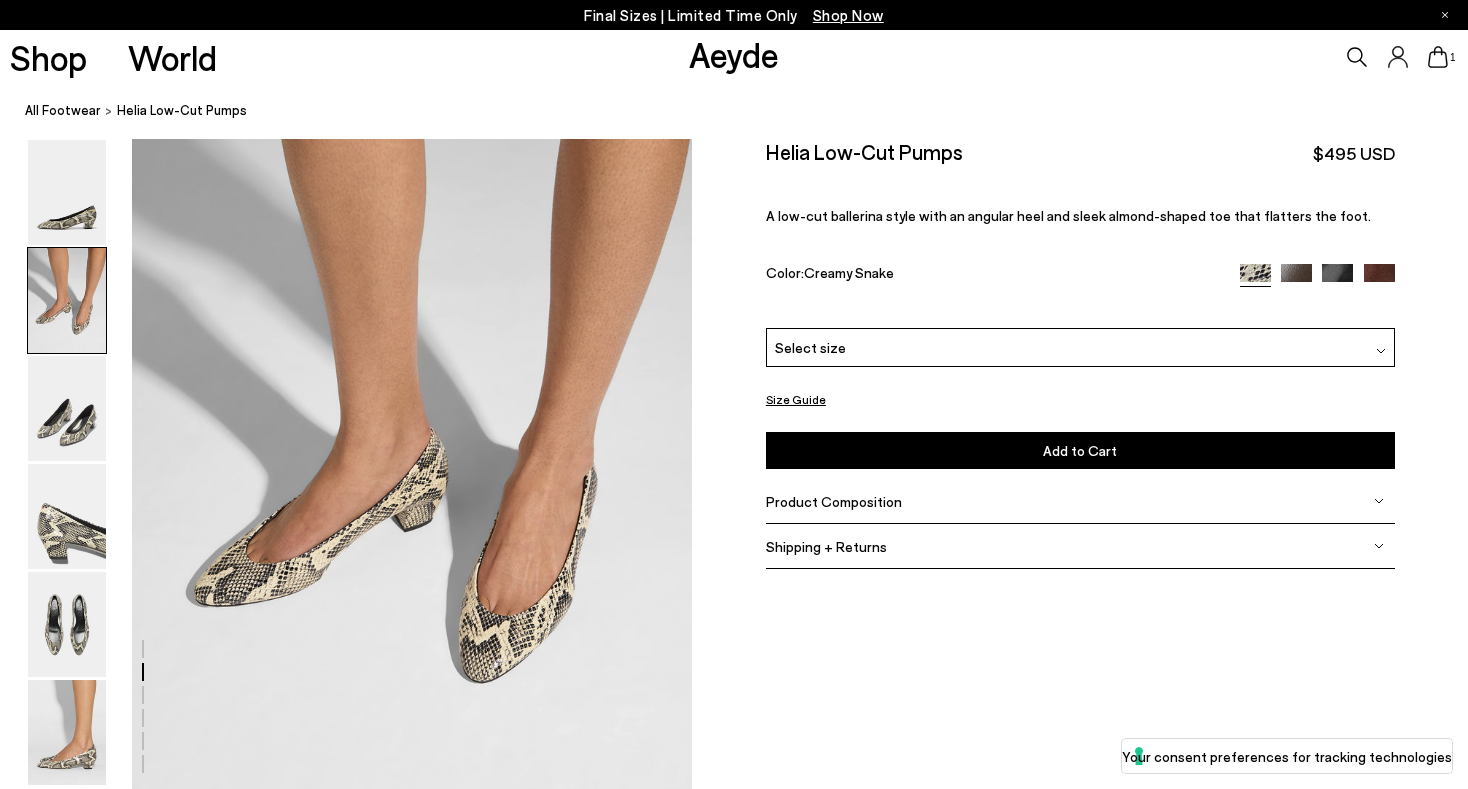 click at bounding box center (1337, 279) 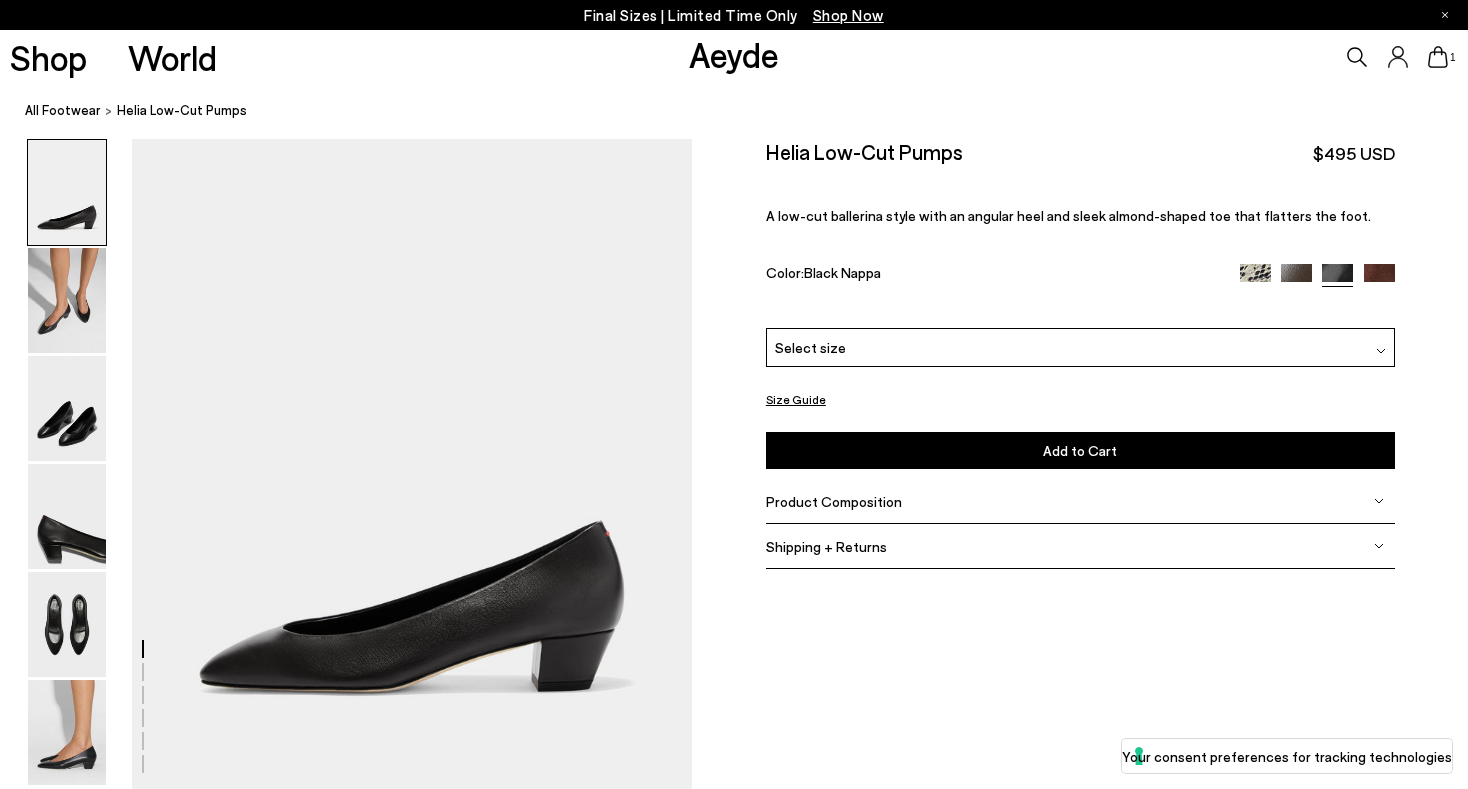 scroll, scrollTop: 0, scrollLeft: 0, axis: both 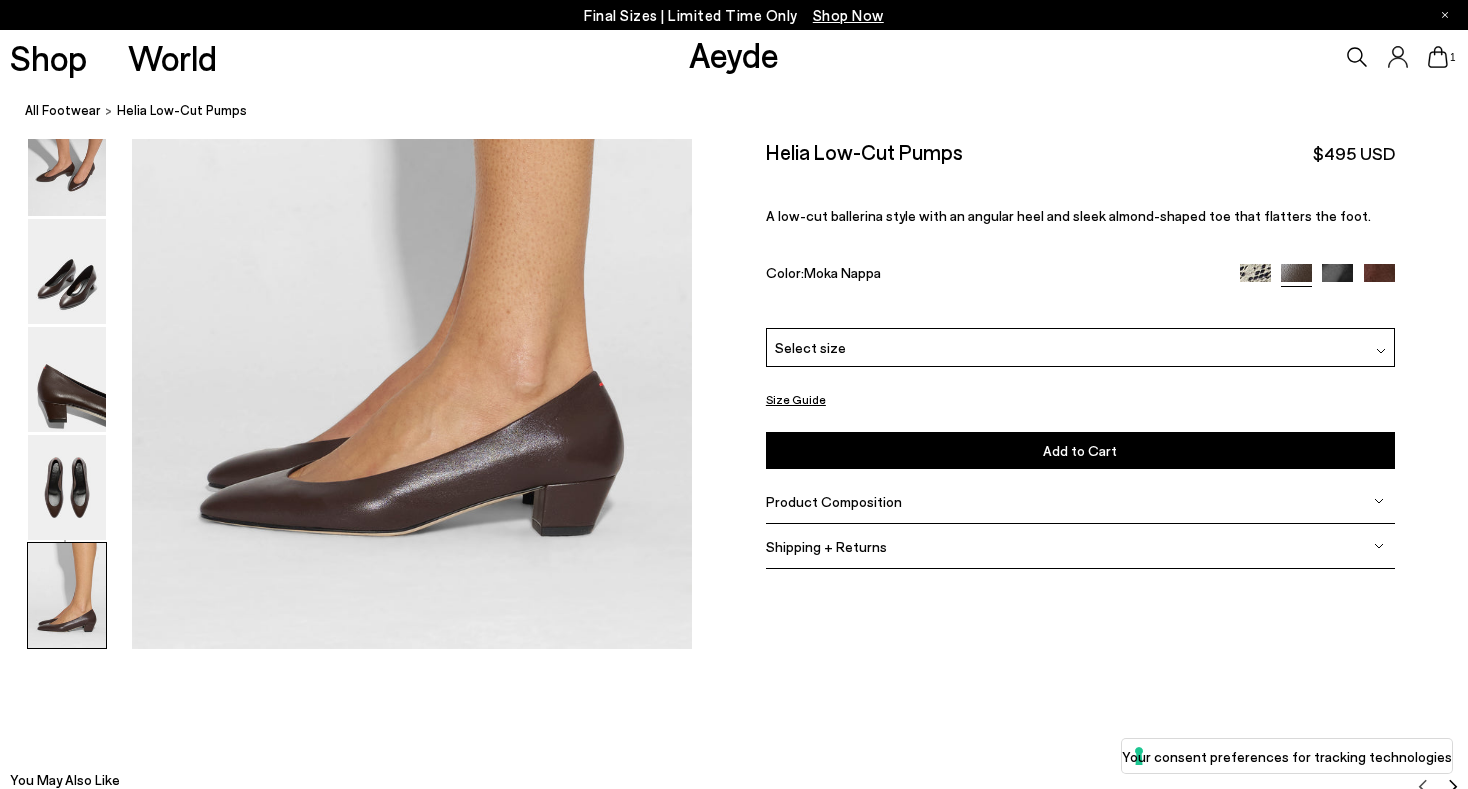 click on "Select size" at bounding box center [1080, 347] 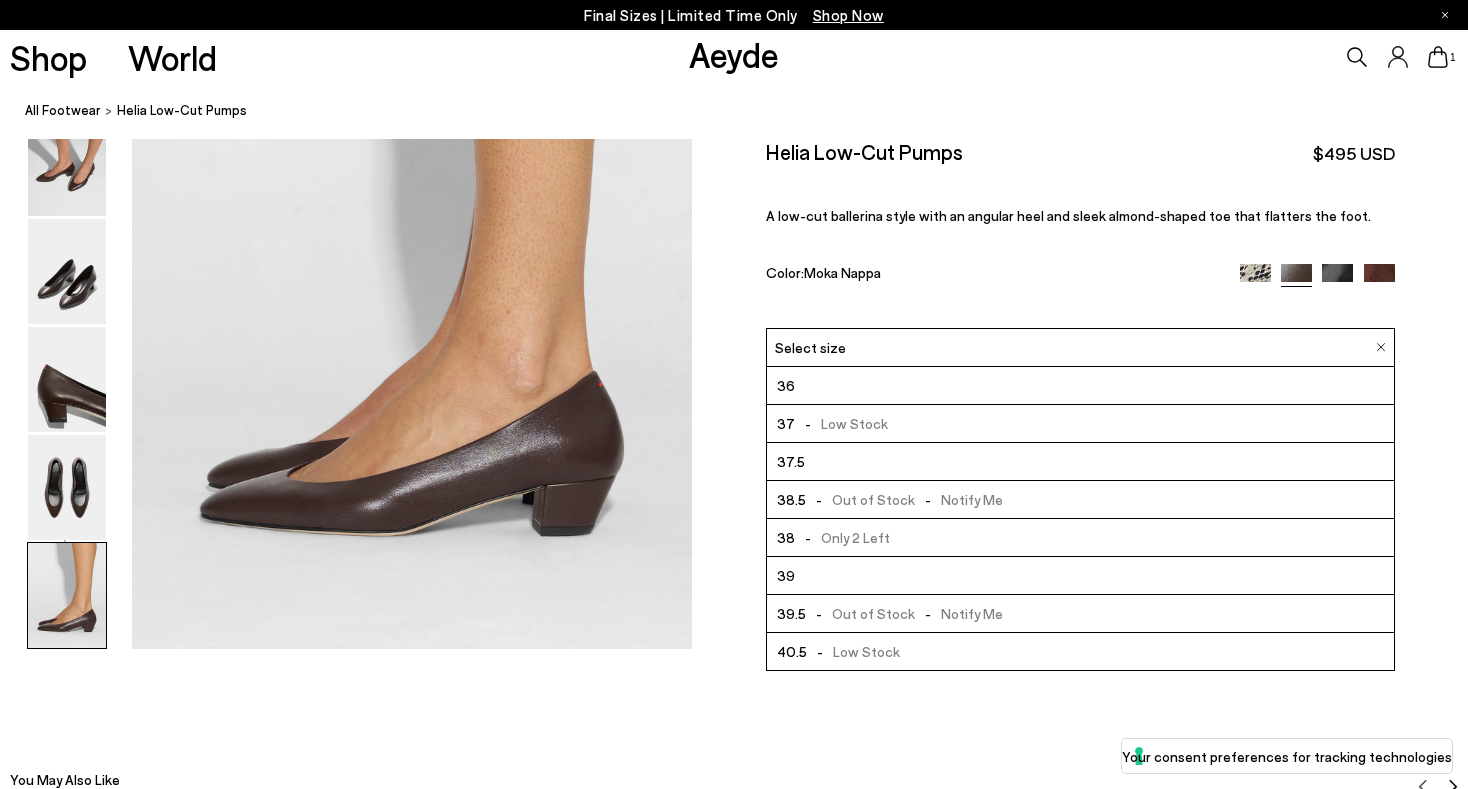 click on "-" at bounding box center [808, 537] 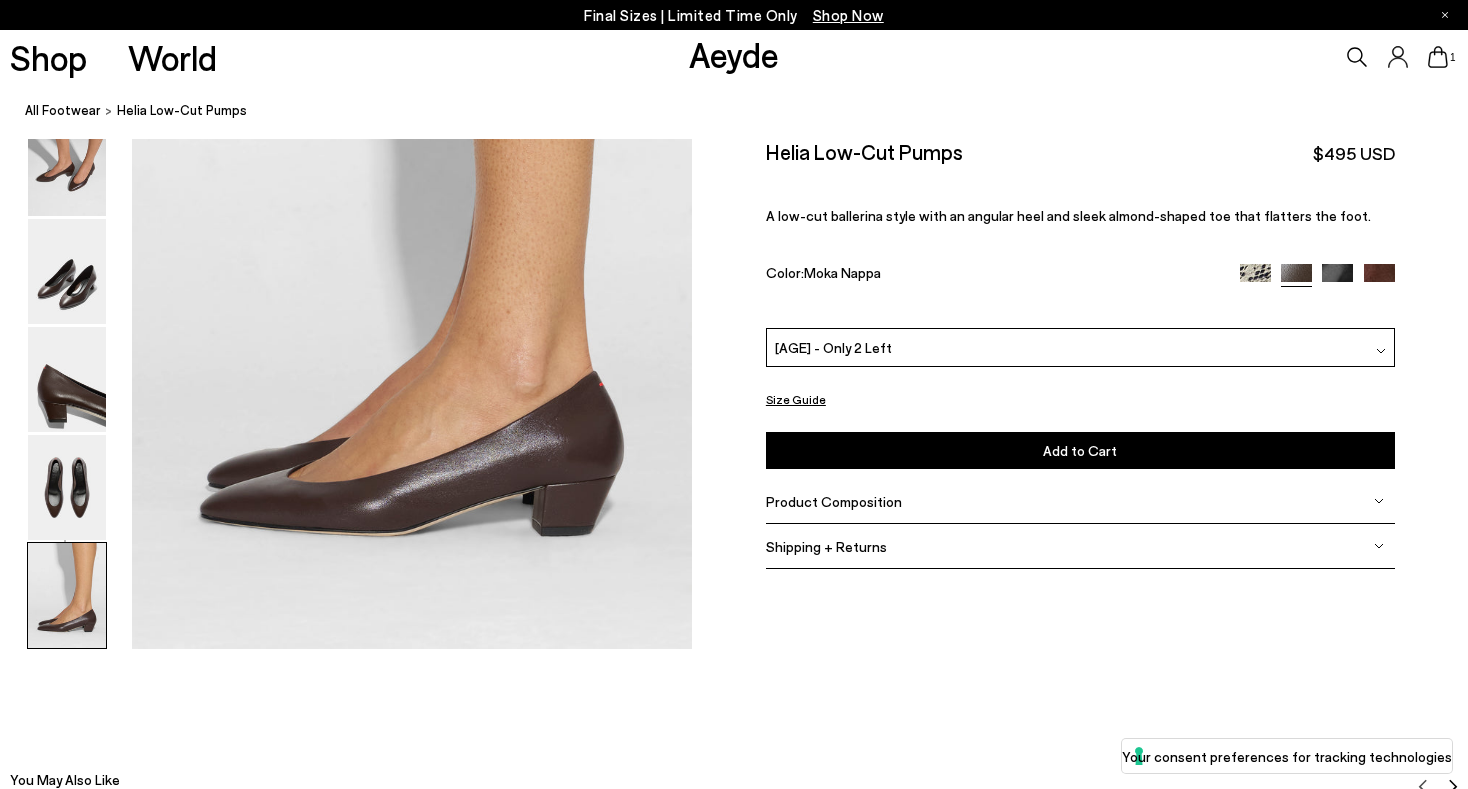click on "Add to Cart Select a Size First" at bounding box center [1080, 450] 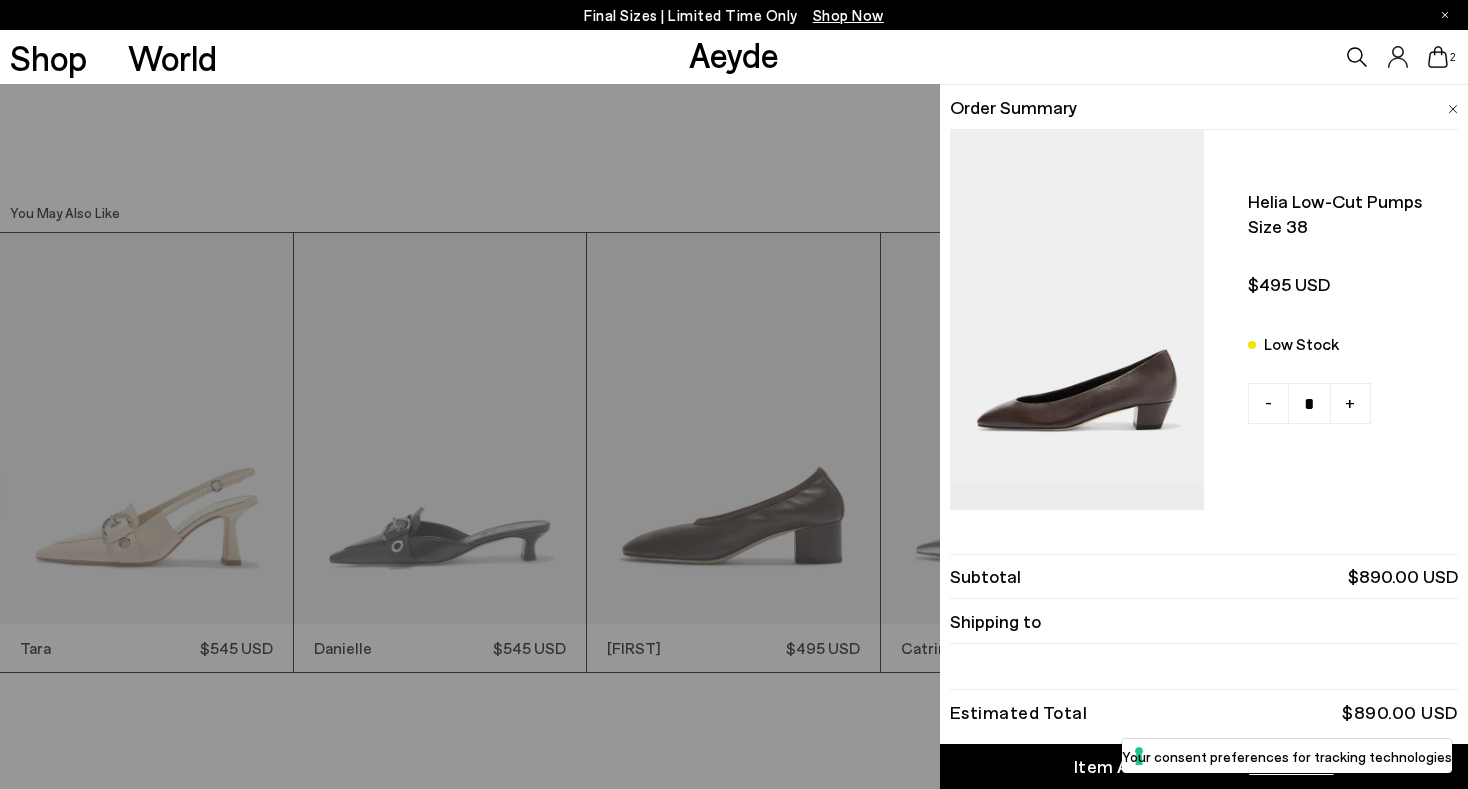 scroll, scrollTop: 4569, scrollLeft: 0, axis: vertical 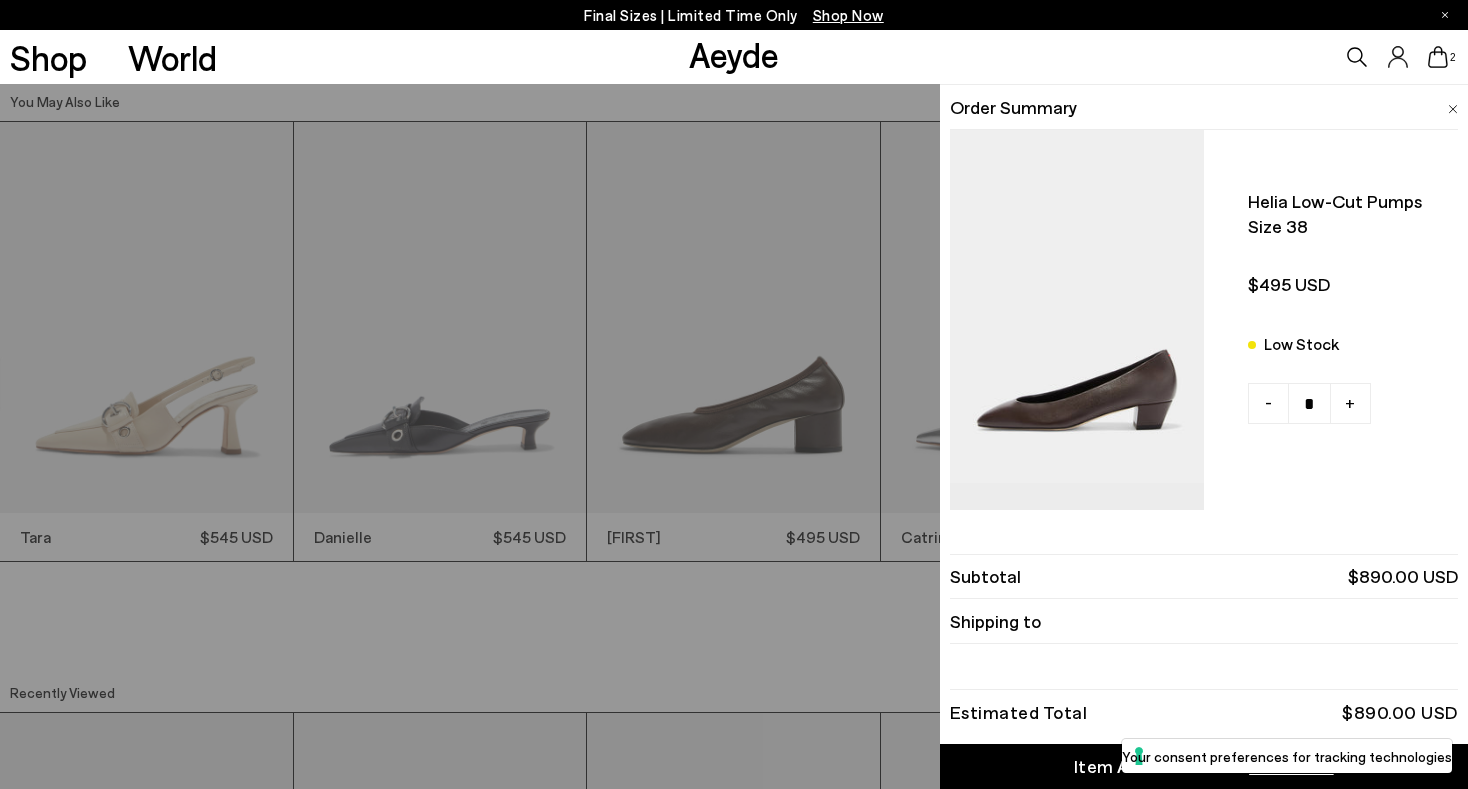 click on "Quick Add
Color
Size
View Details
Order Summary
Helia low-cut pumps
Size
38
Low Stock
- +
- +" at bounding box center [734, 436] 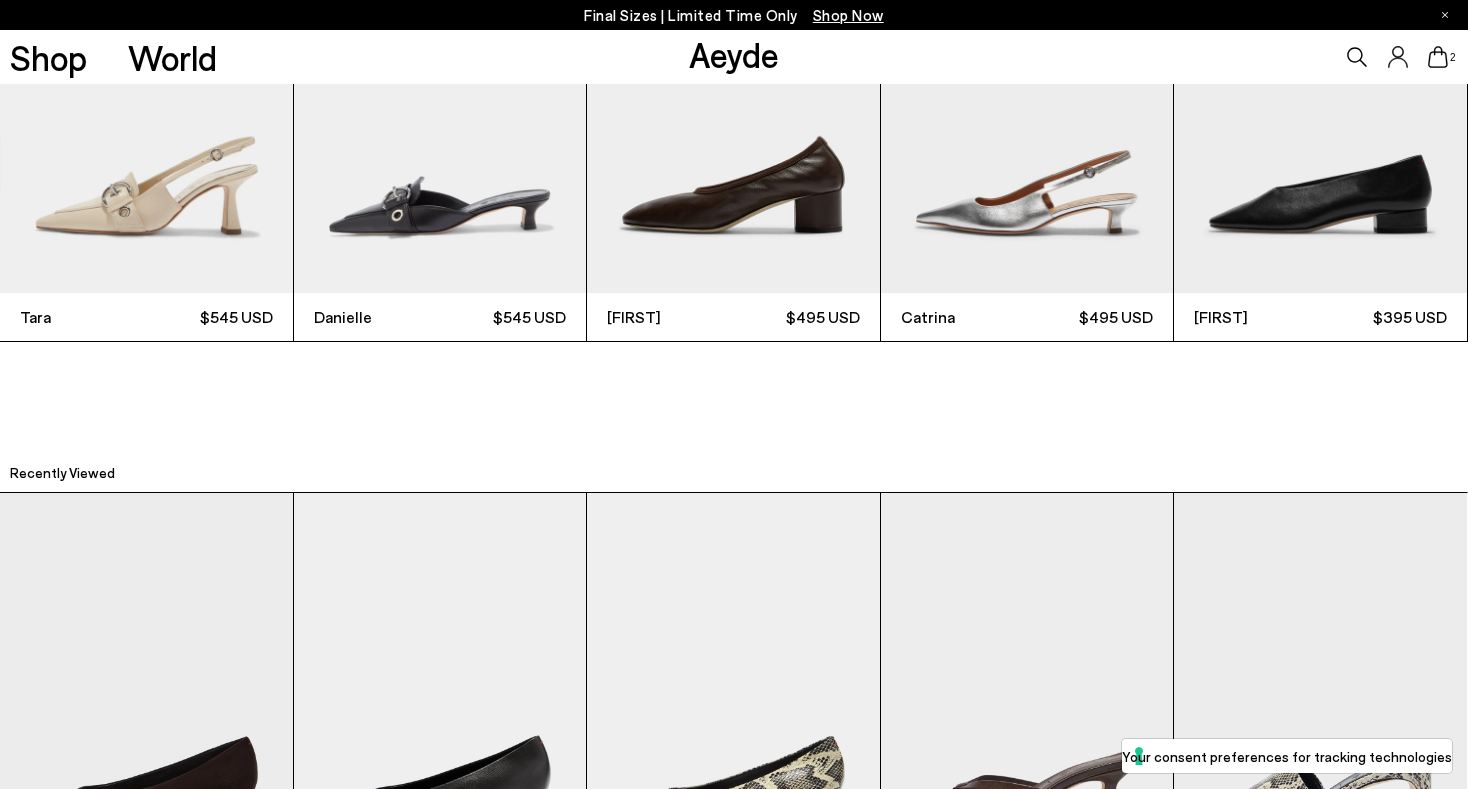 scroll, scrollTop: 4789, scrollLeft: 0, axis: vertical 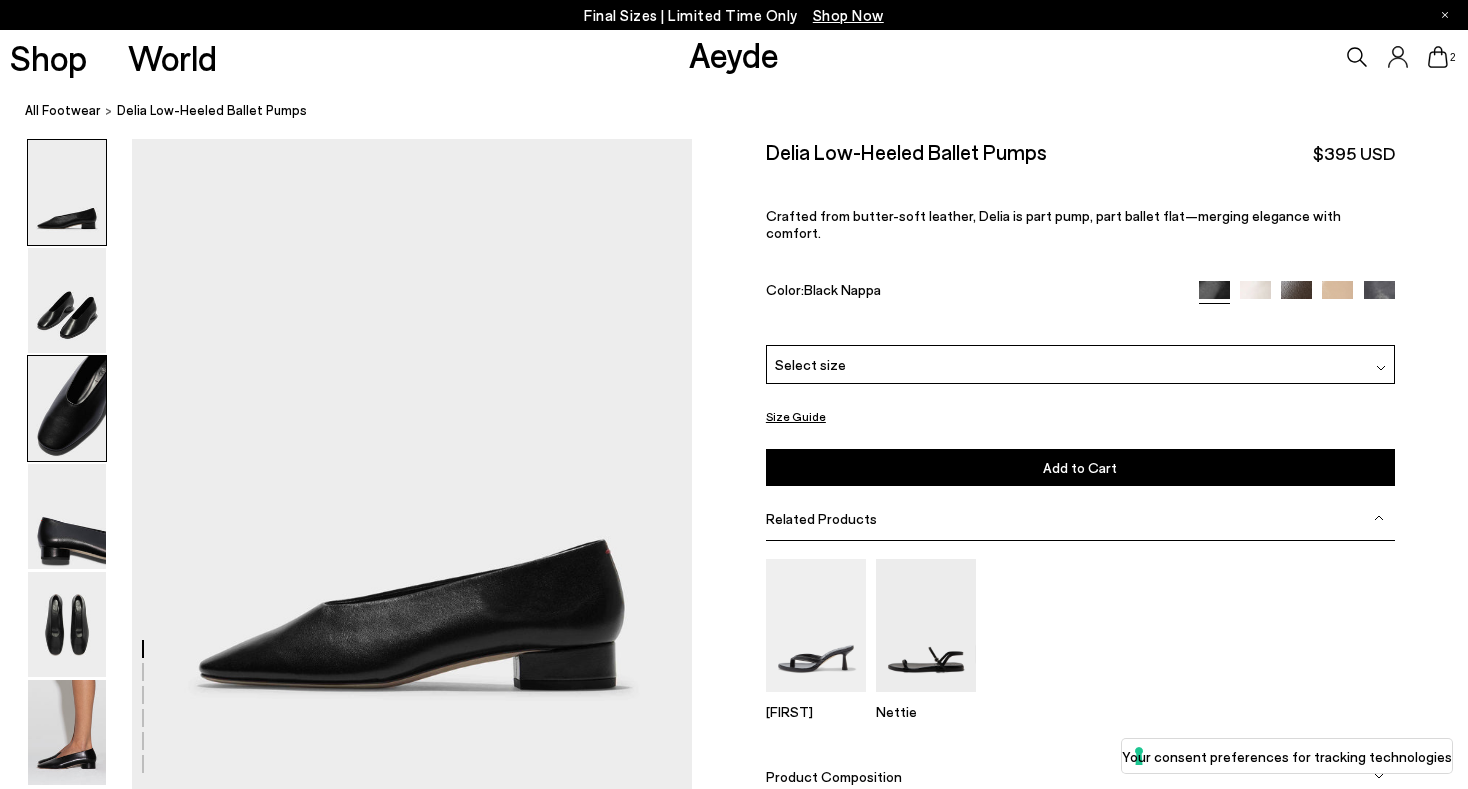click at bounding box center [67, 408] 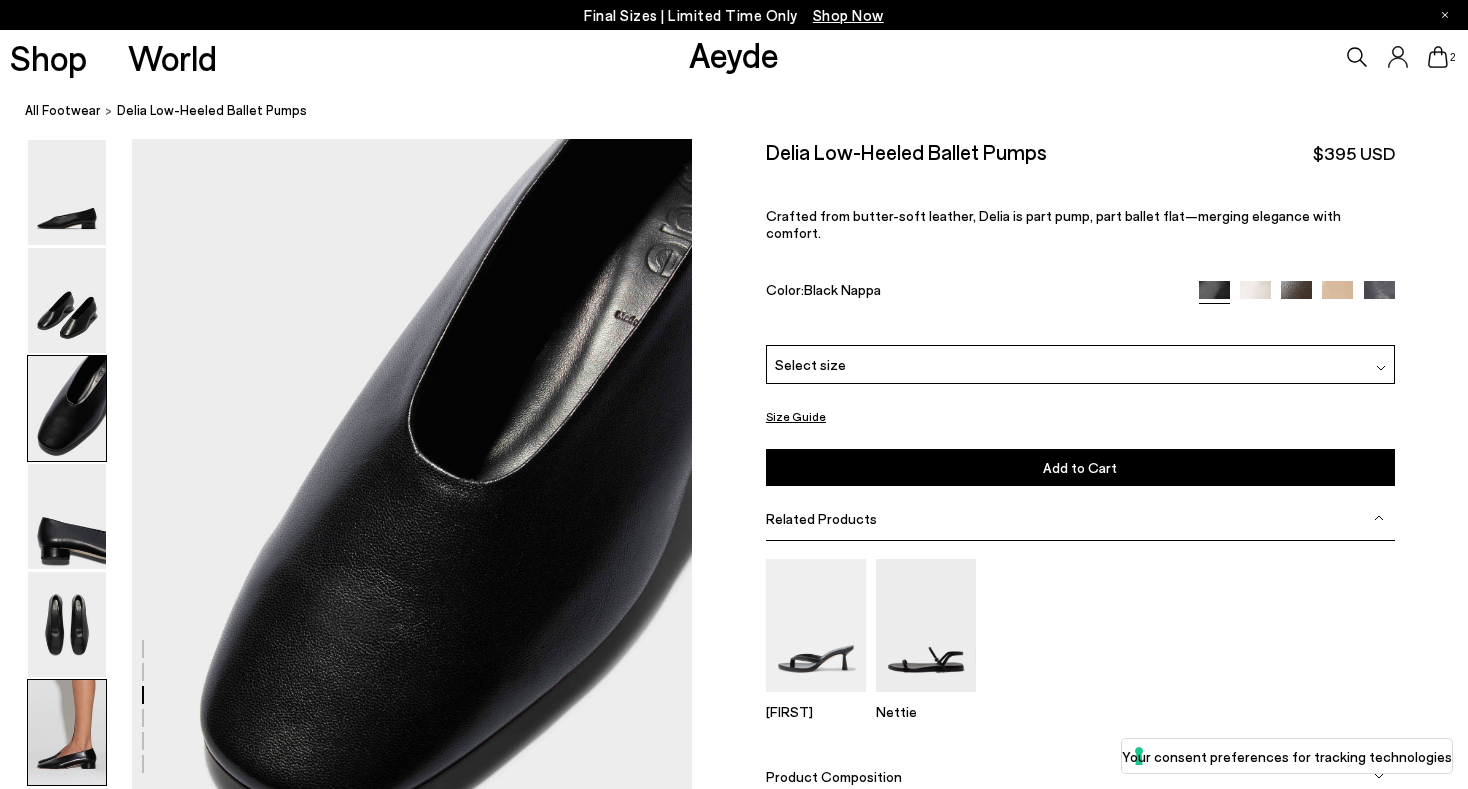 click at bounding box center (67, 732) 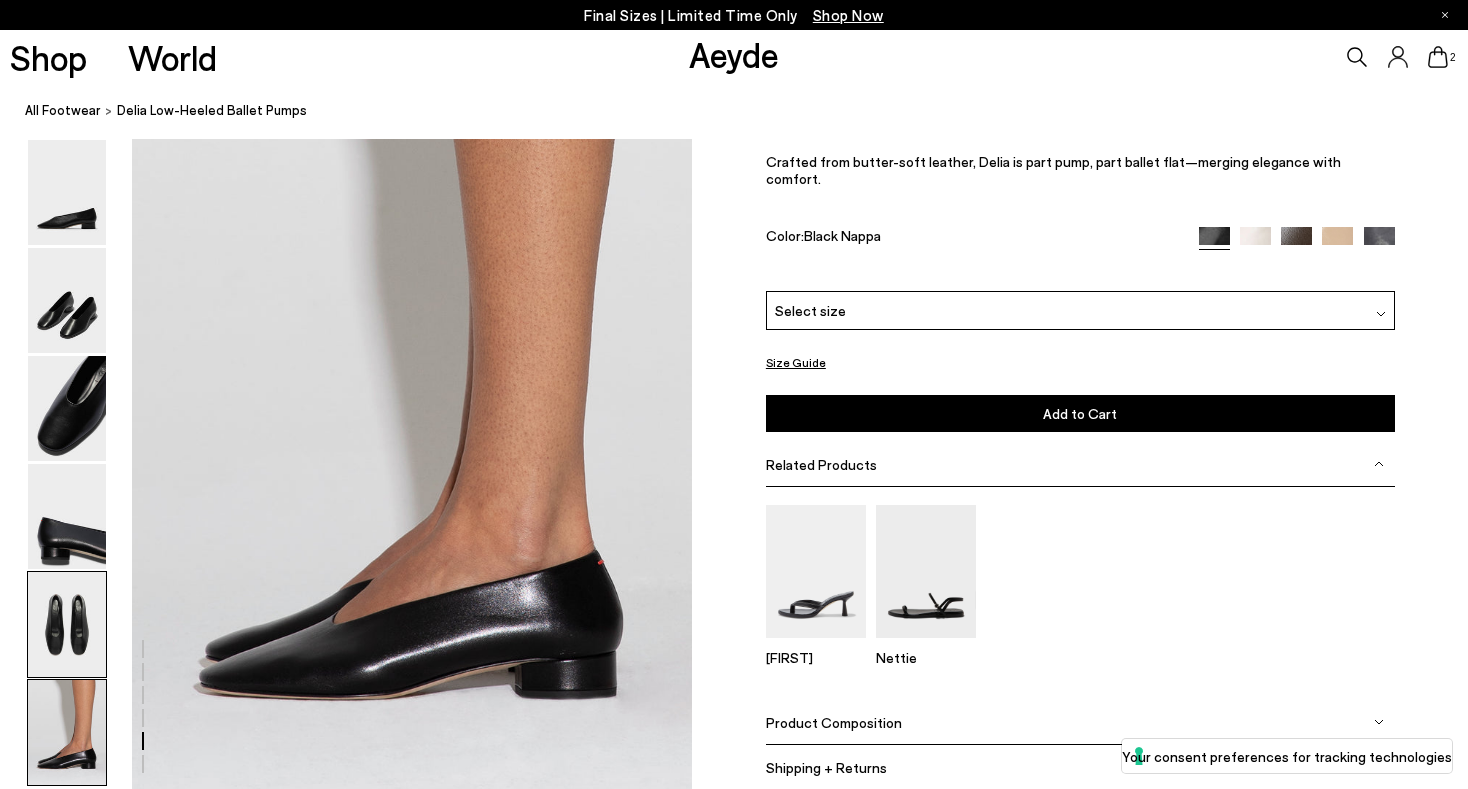 scroll, scrollTop: 3792, scrollLeft: 0, axis: vertical 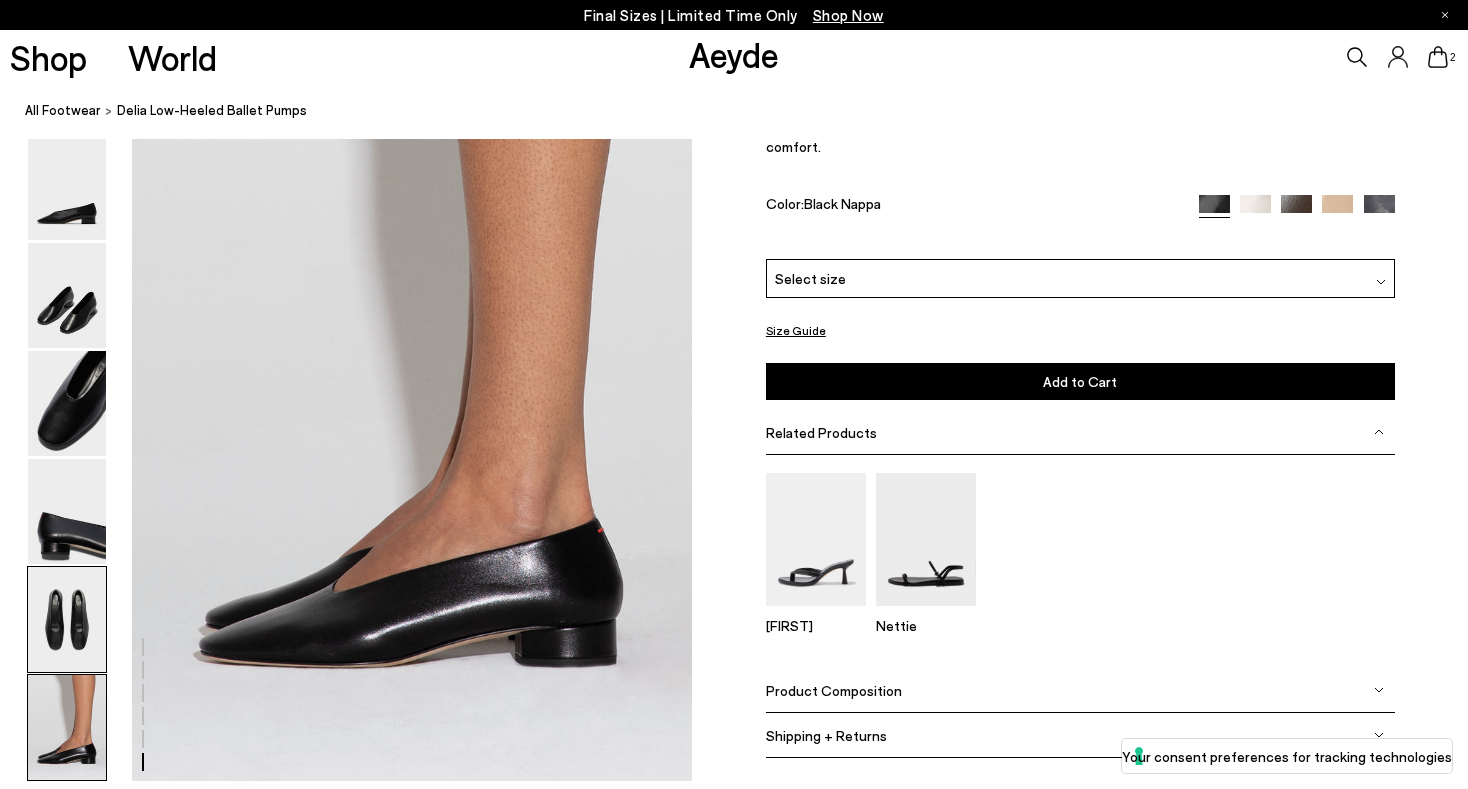 click at bounding box center (67, 619) 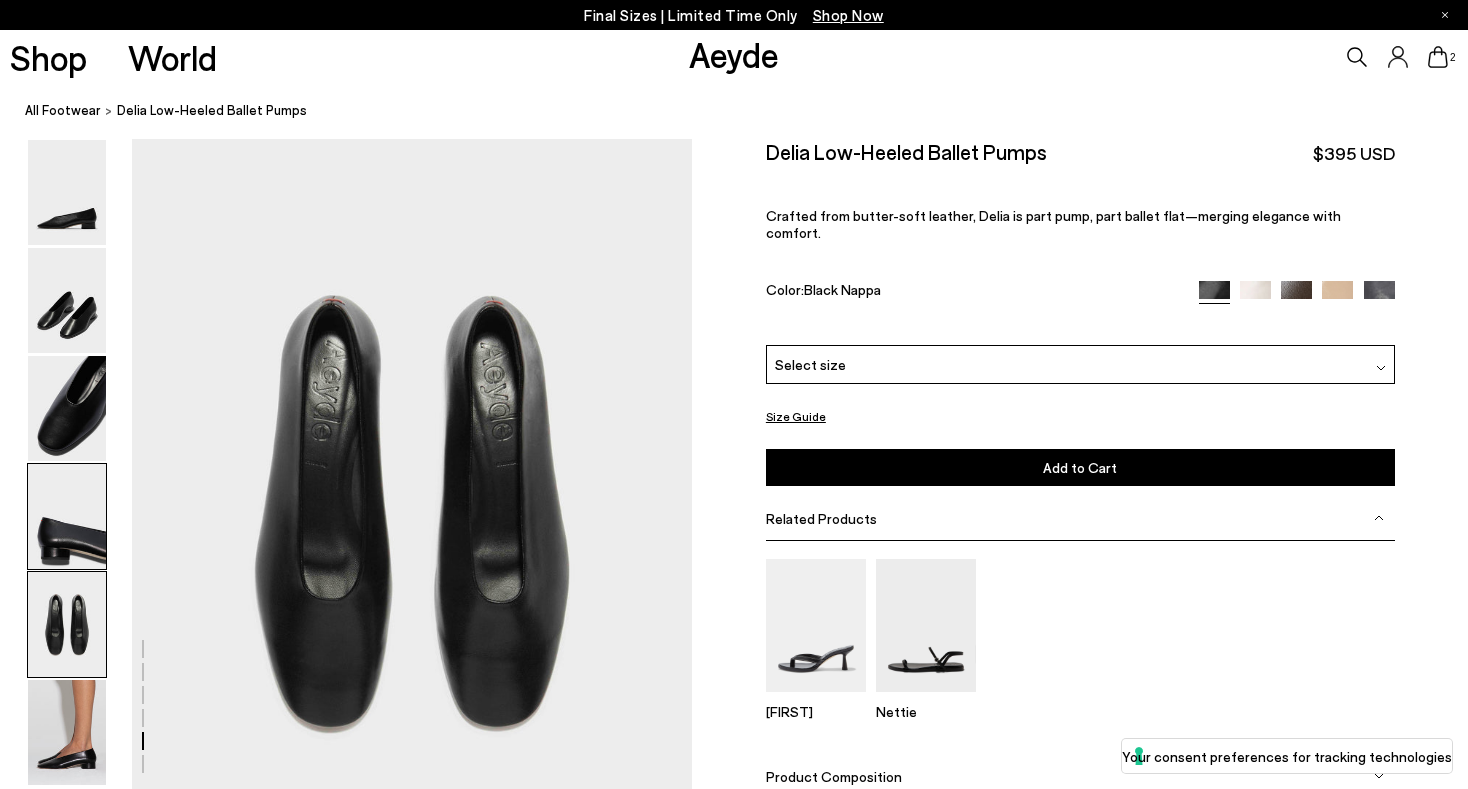 click at bounding box center [67, 516] 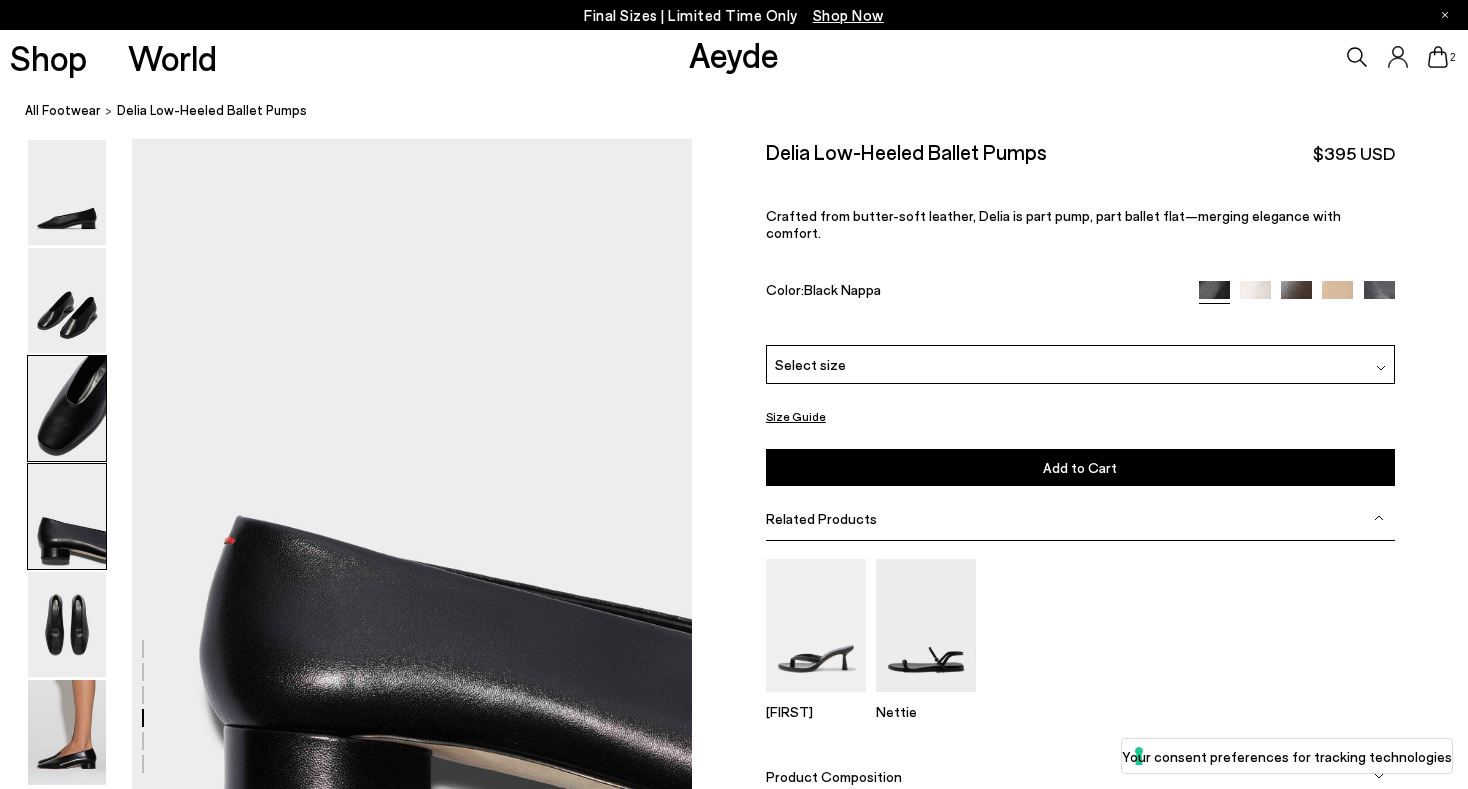 click at bounding box center [67, 408] 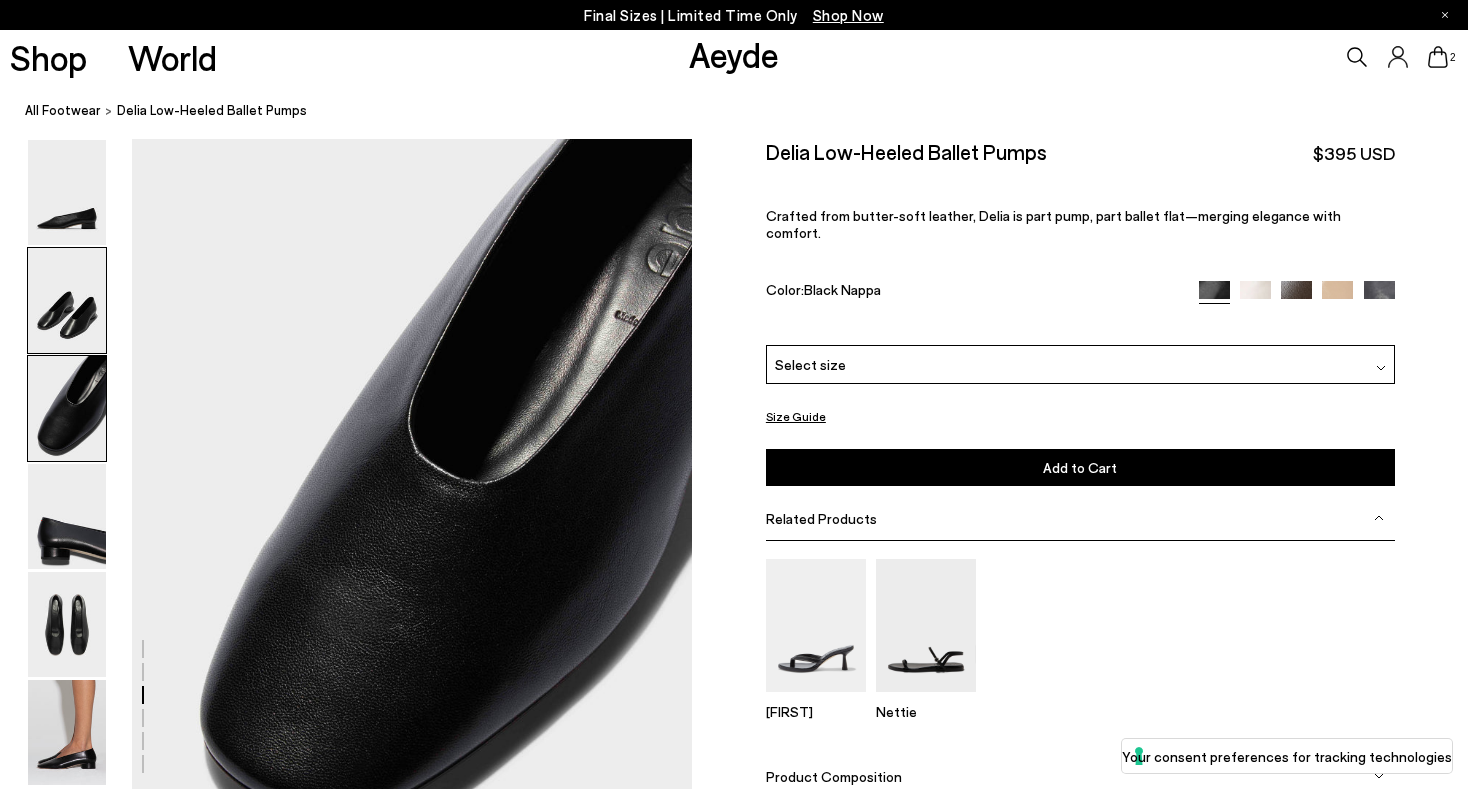click at bounding box center (67, 300) 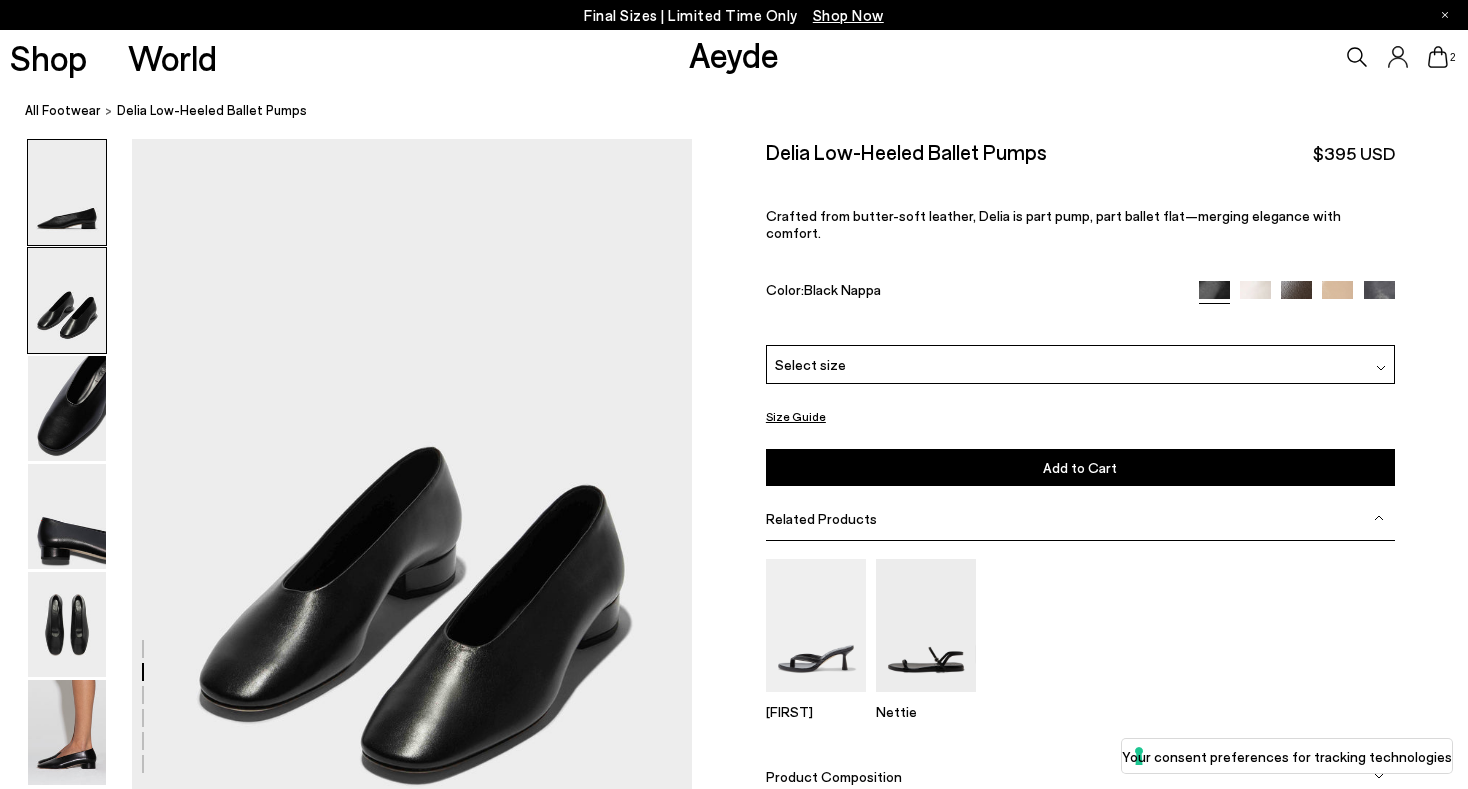 click at bounding box center [67, 192] 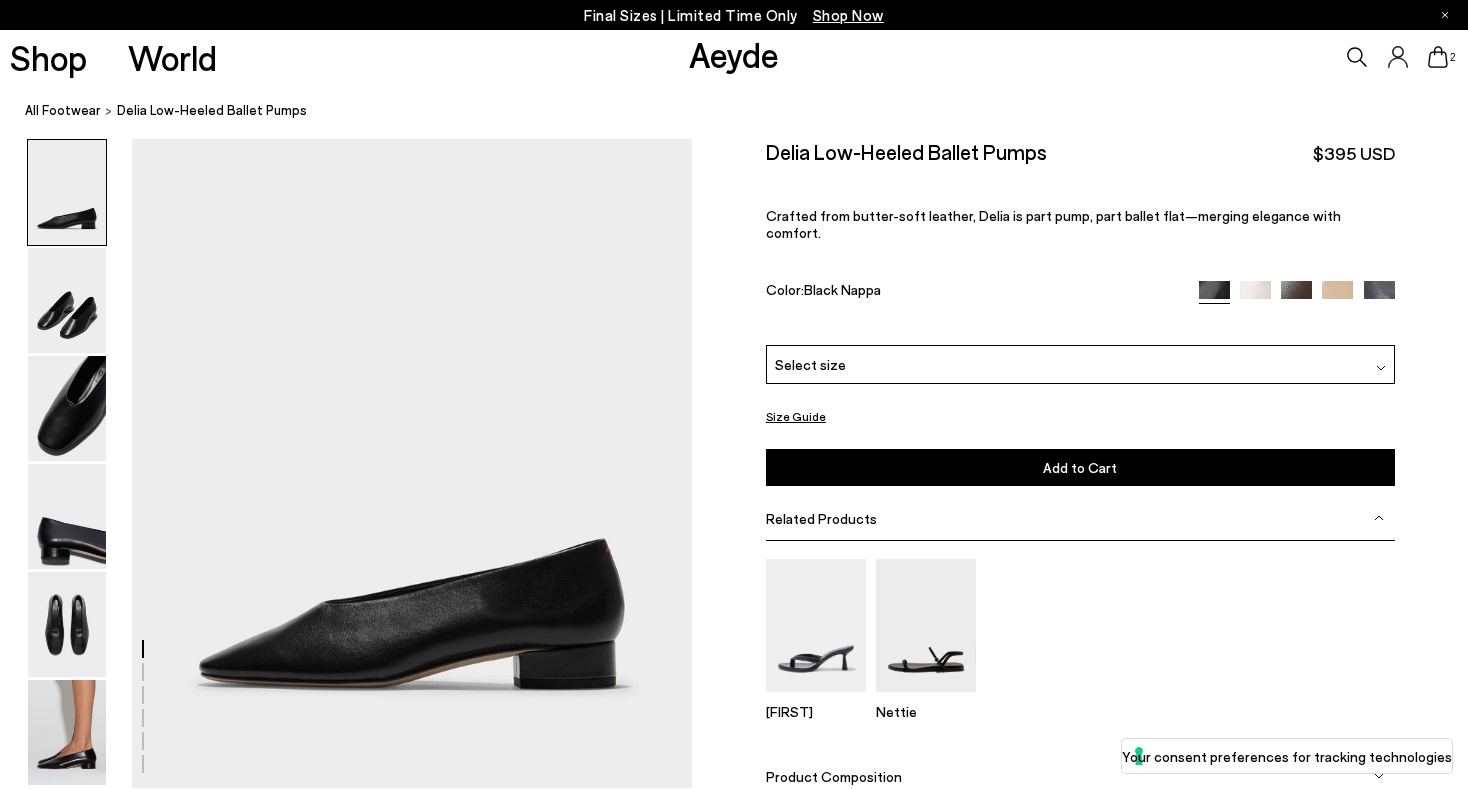 scroll, scrollTop: 0, scrollLeft: 0, axis: both 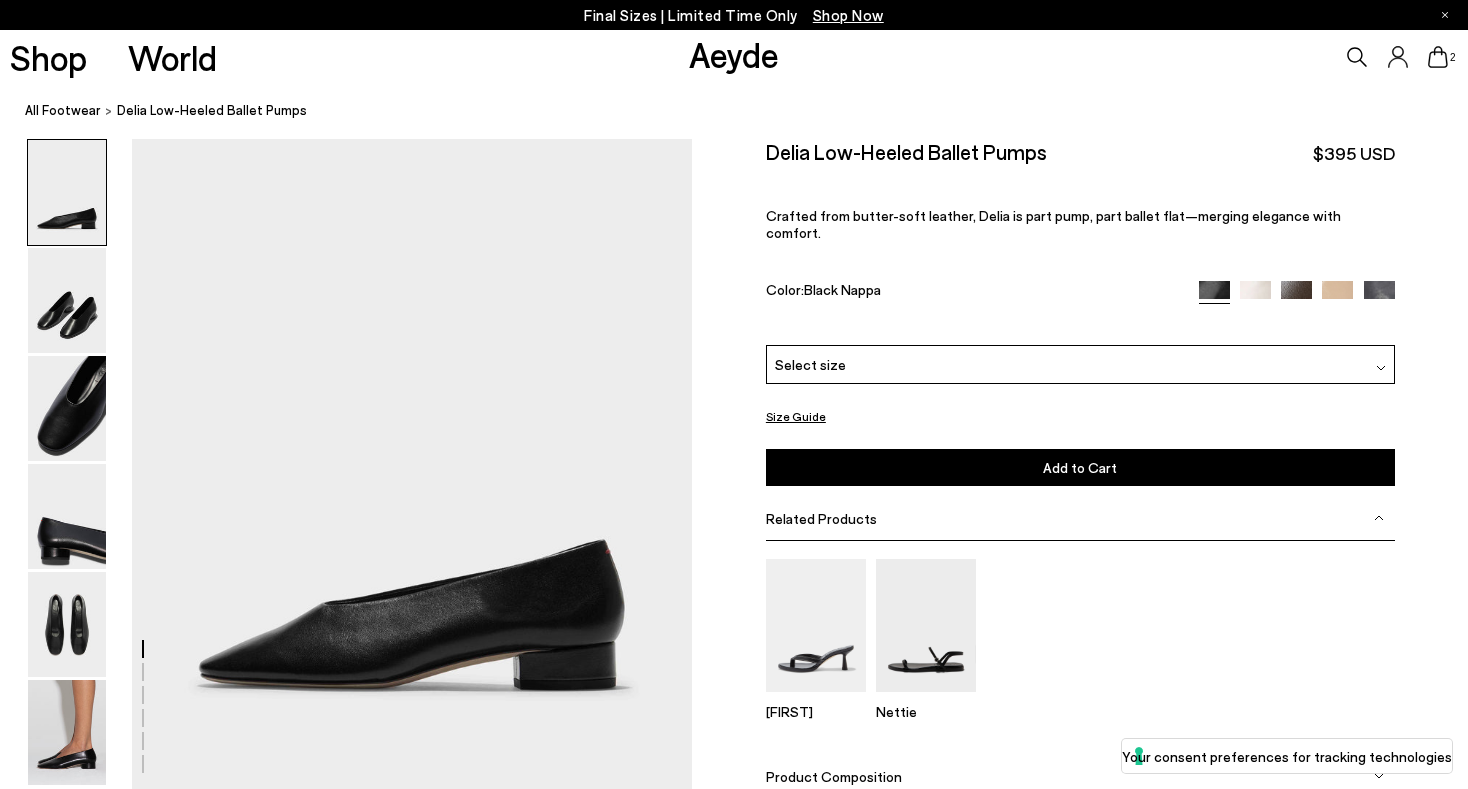 click at bounding box center (1296, 296) 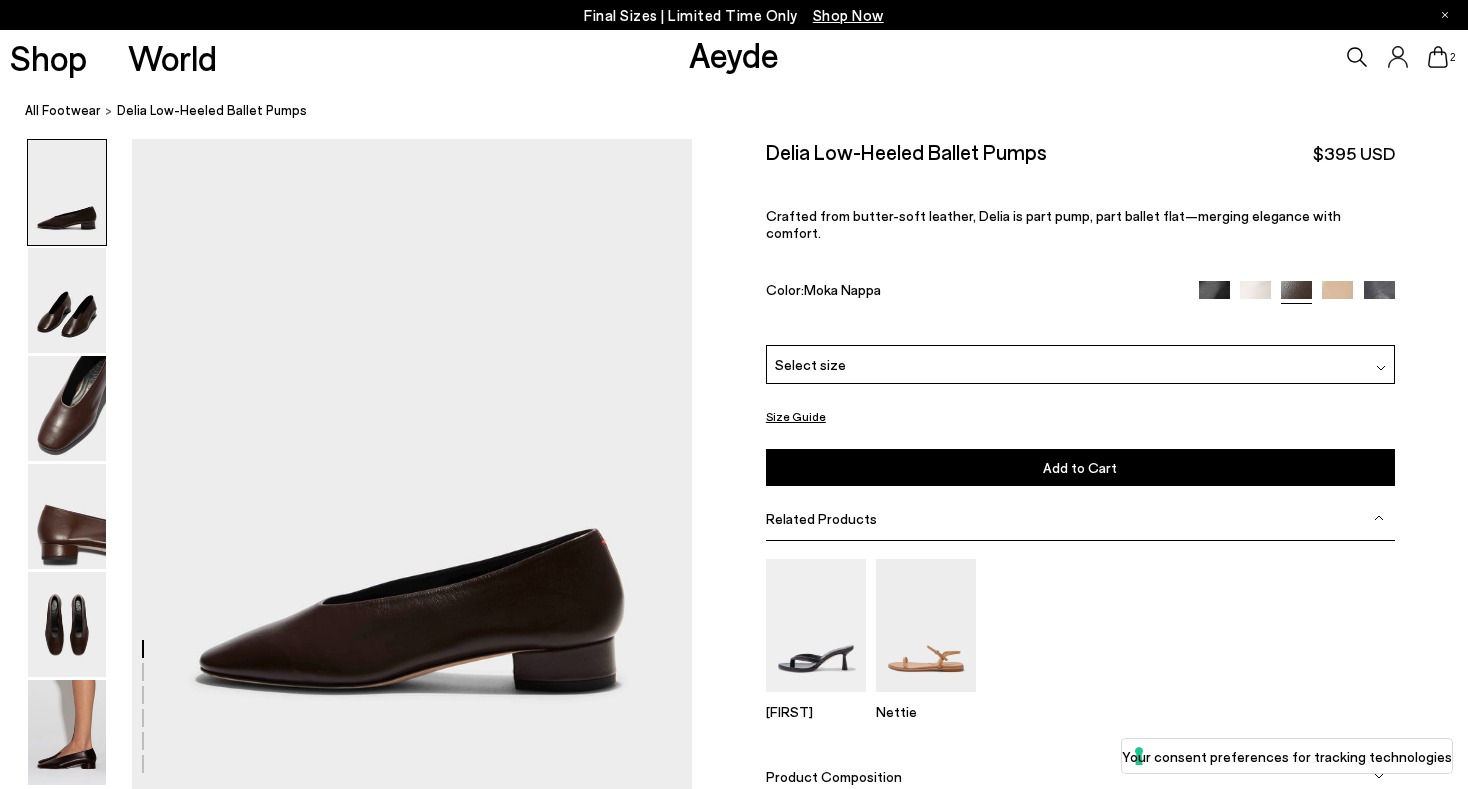 scroll, scrollTop: 0, scrollLeft: 0, axis: both 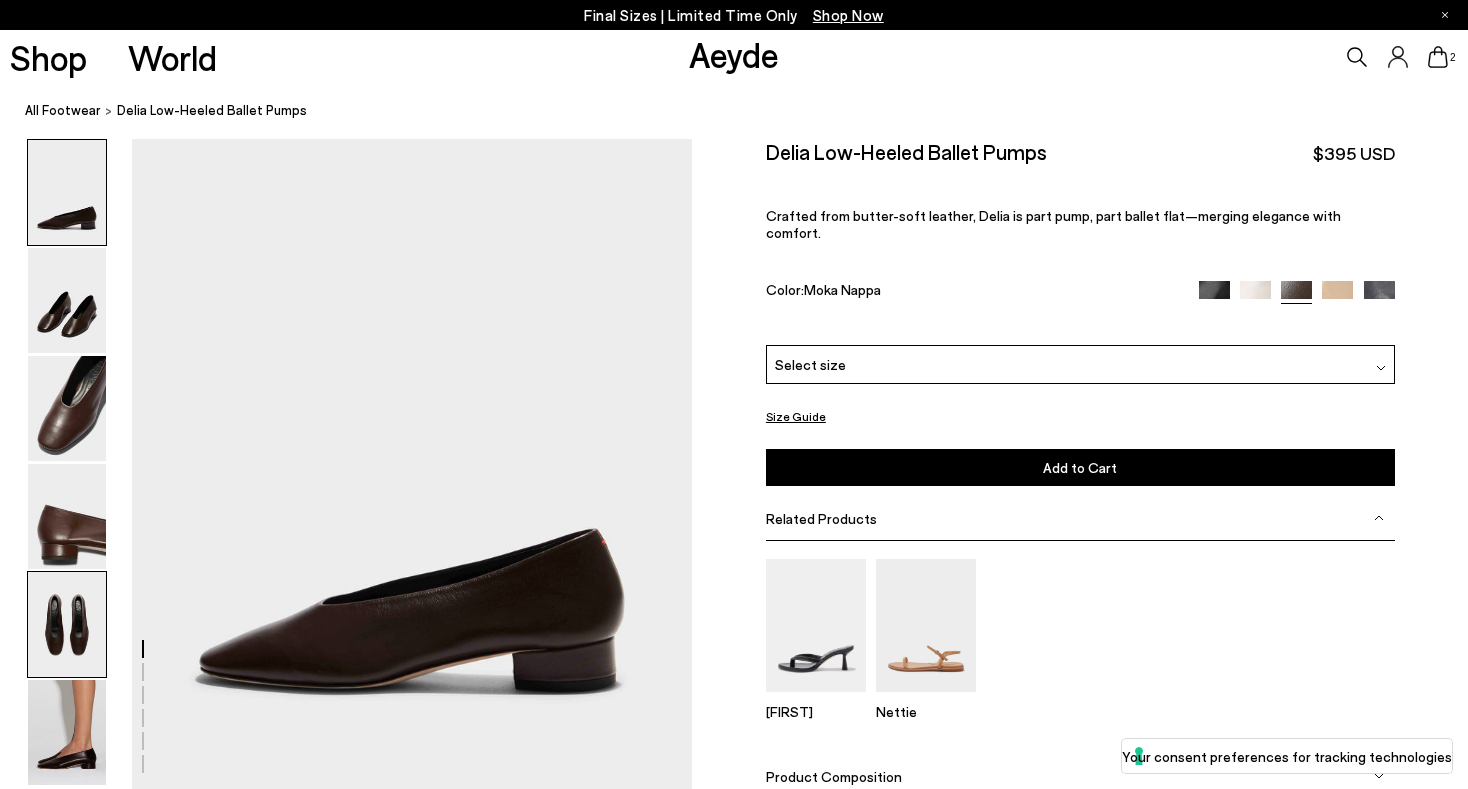 click at bounding box center [67, 624] 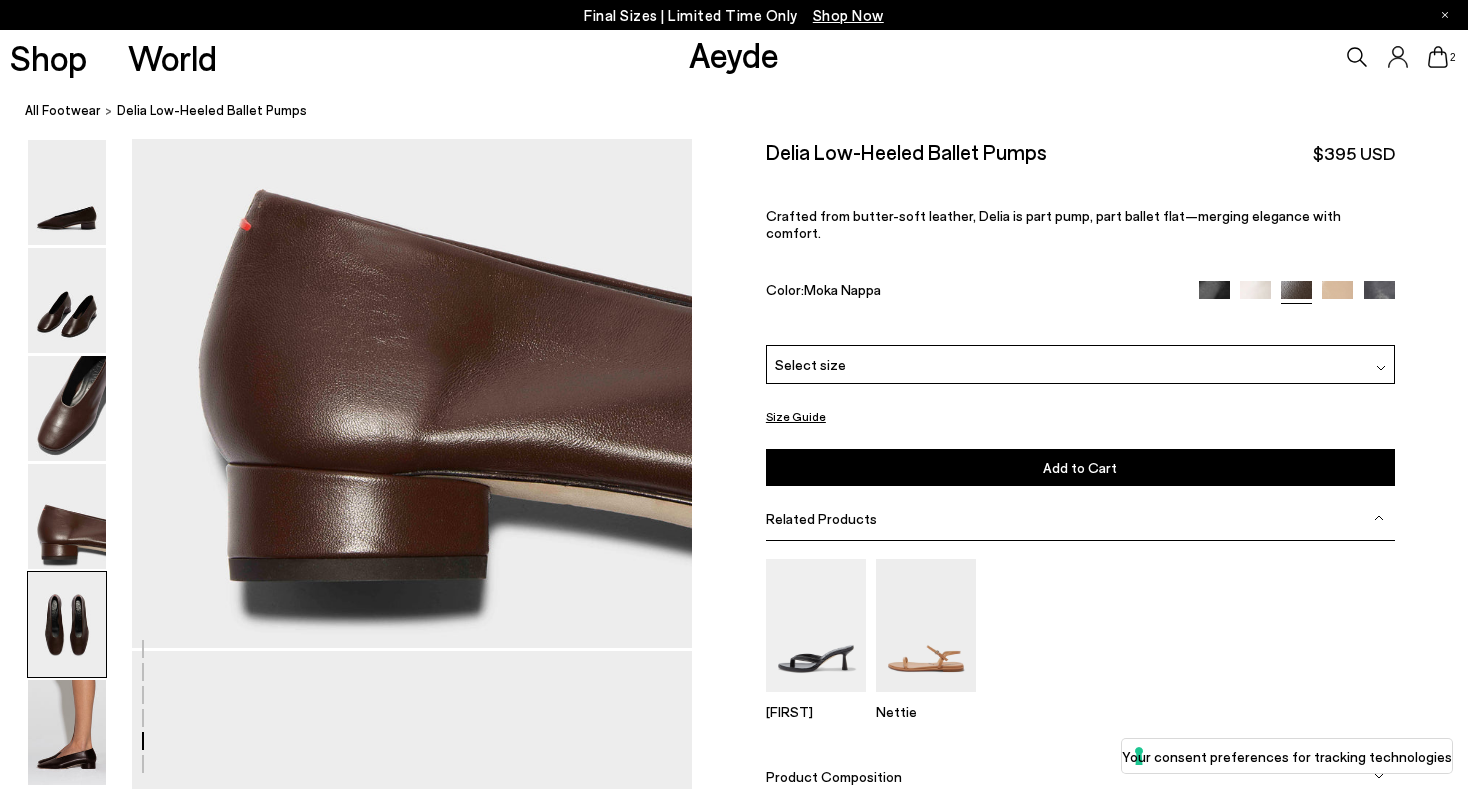scroll, scrollTop: 2905, scrollLeft: 0, axis: vertical 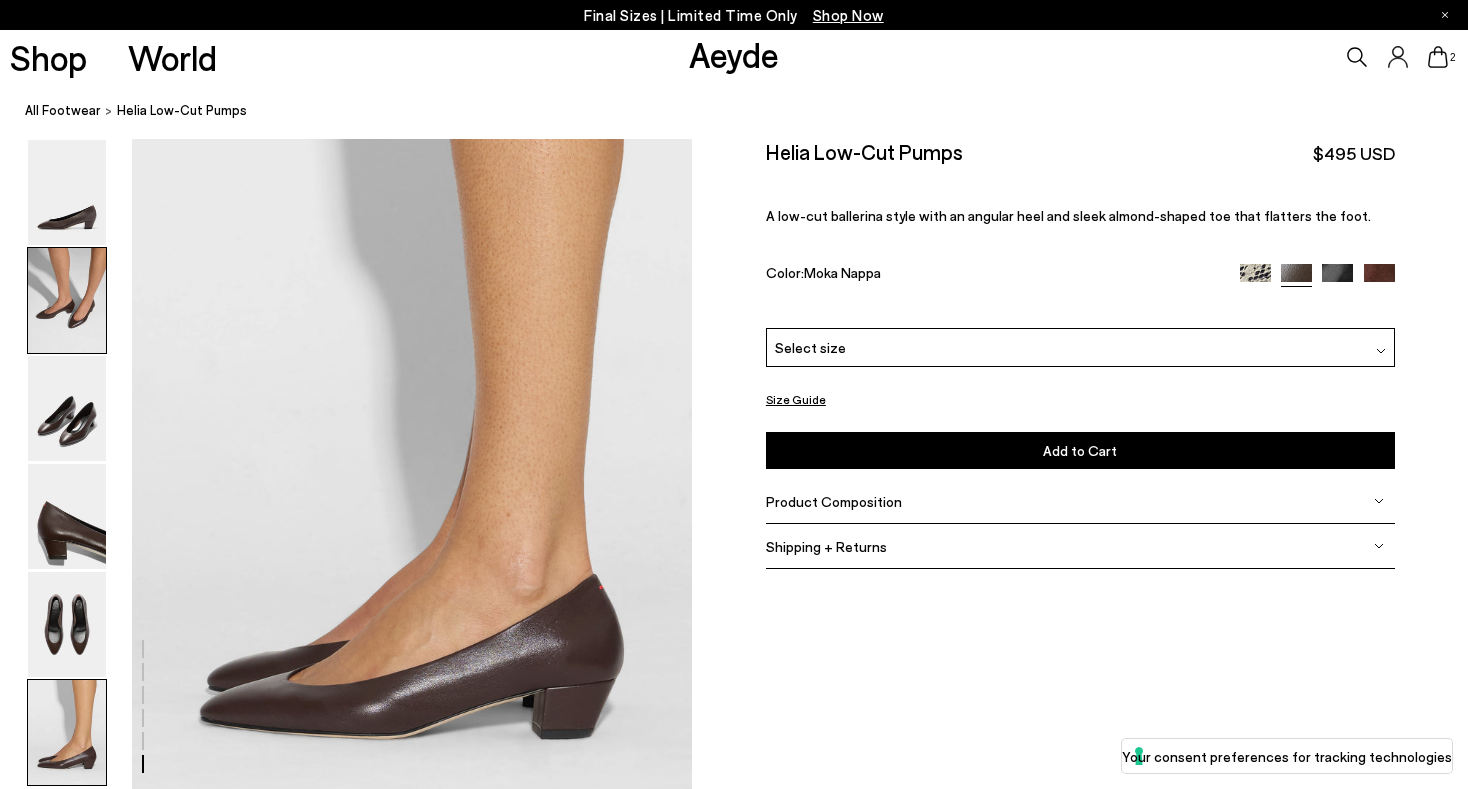 click at bounding box center (67, 300) 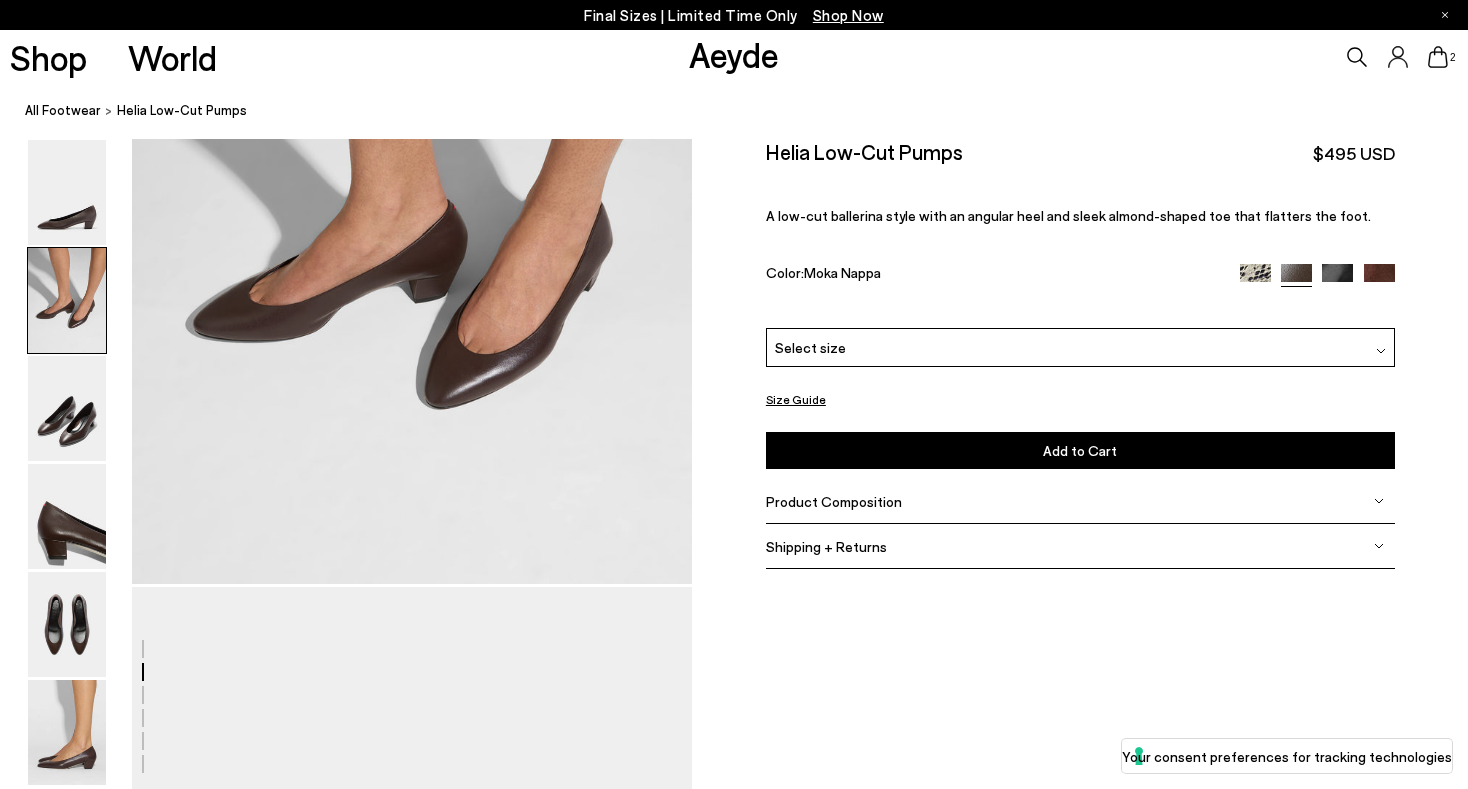 scroll, scrollTop: 654, scrollLeft: 0, axis: vertical 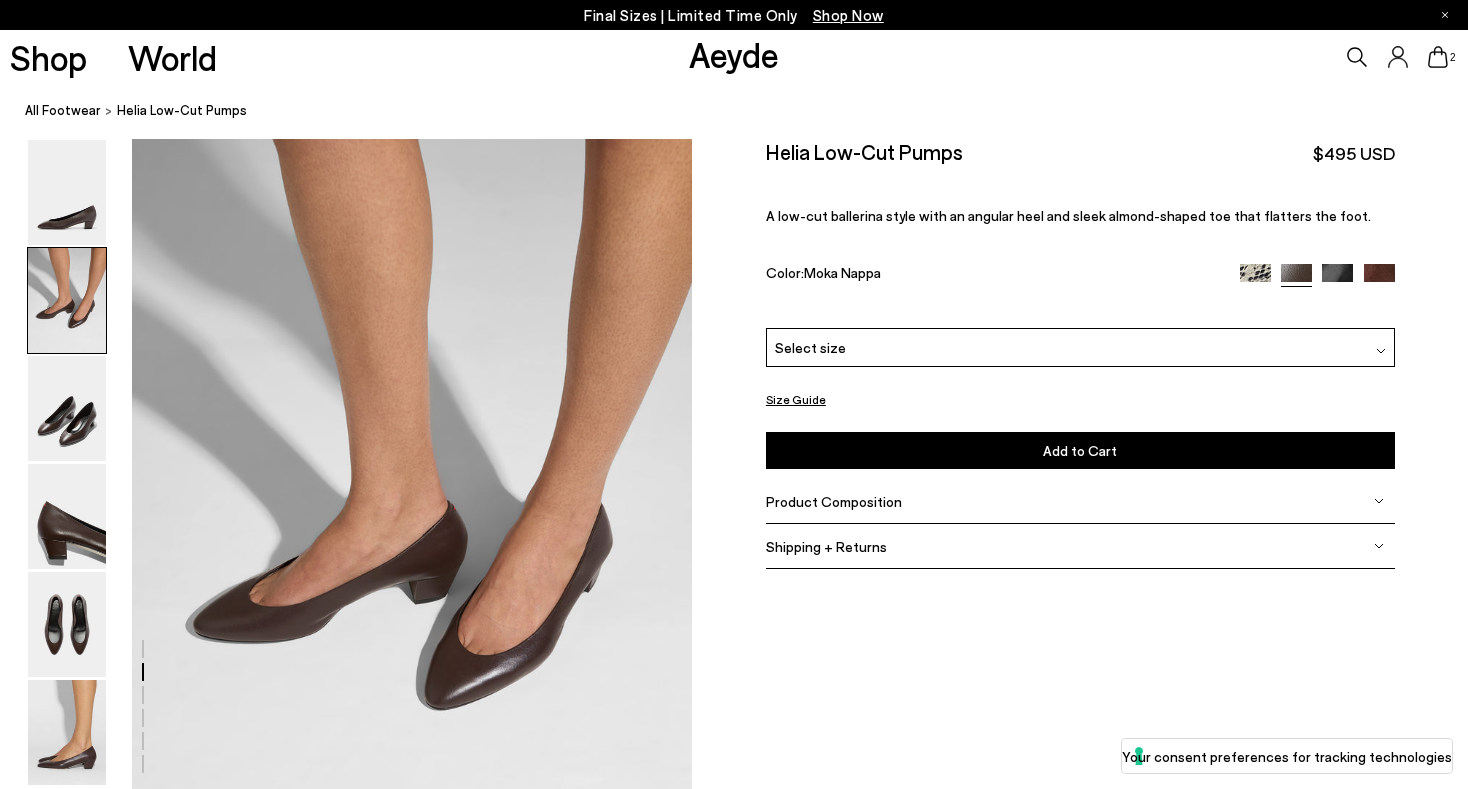 click on "Select size" at bounding box center (1080, 347) 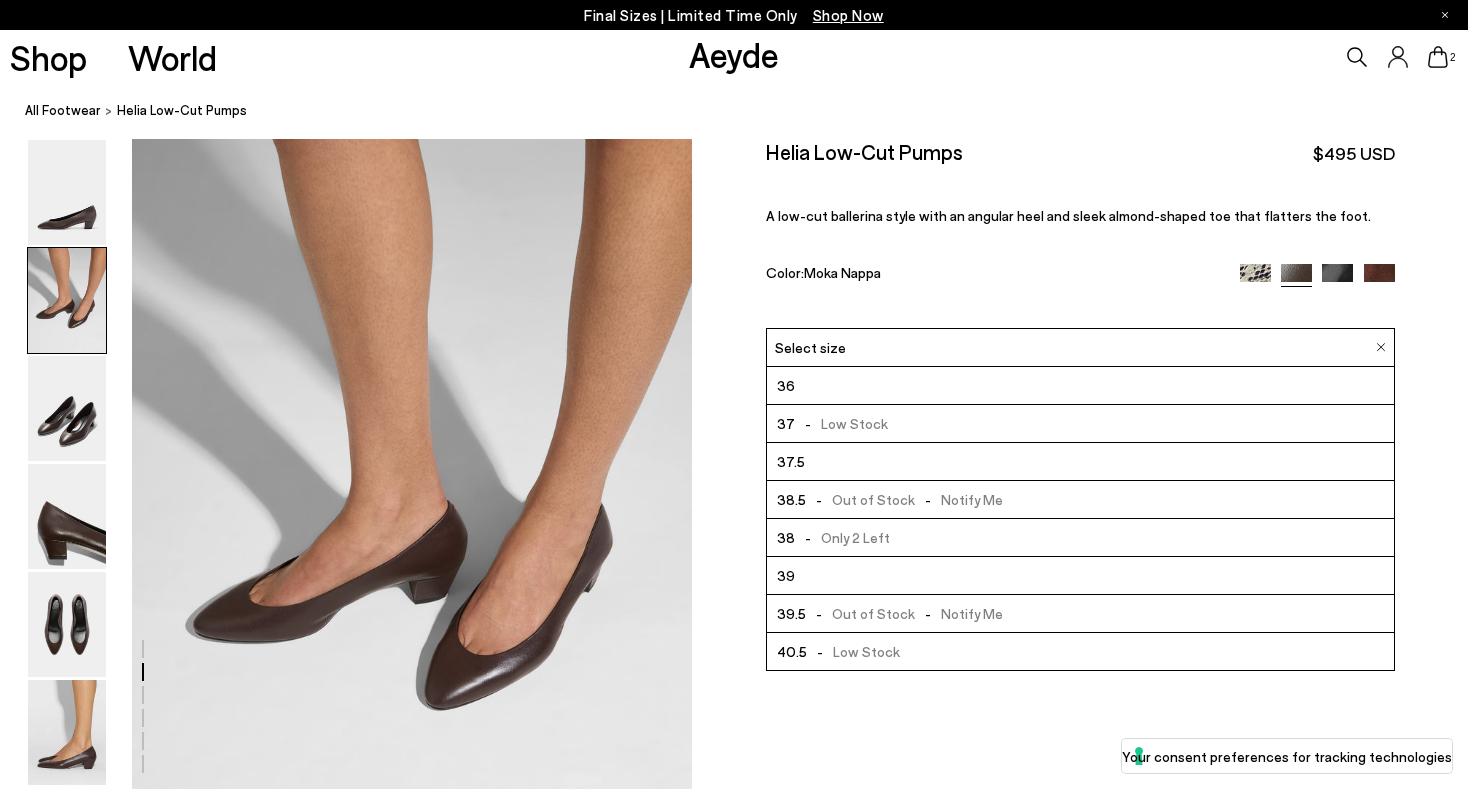 click on "-" at bounding box center (808, 537) 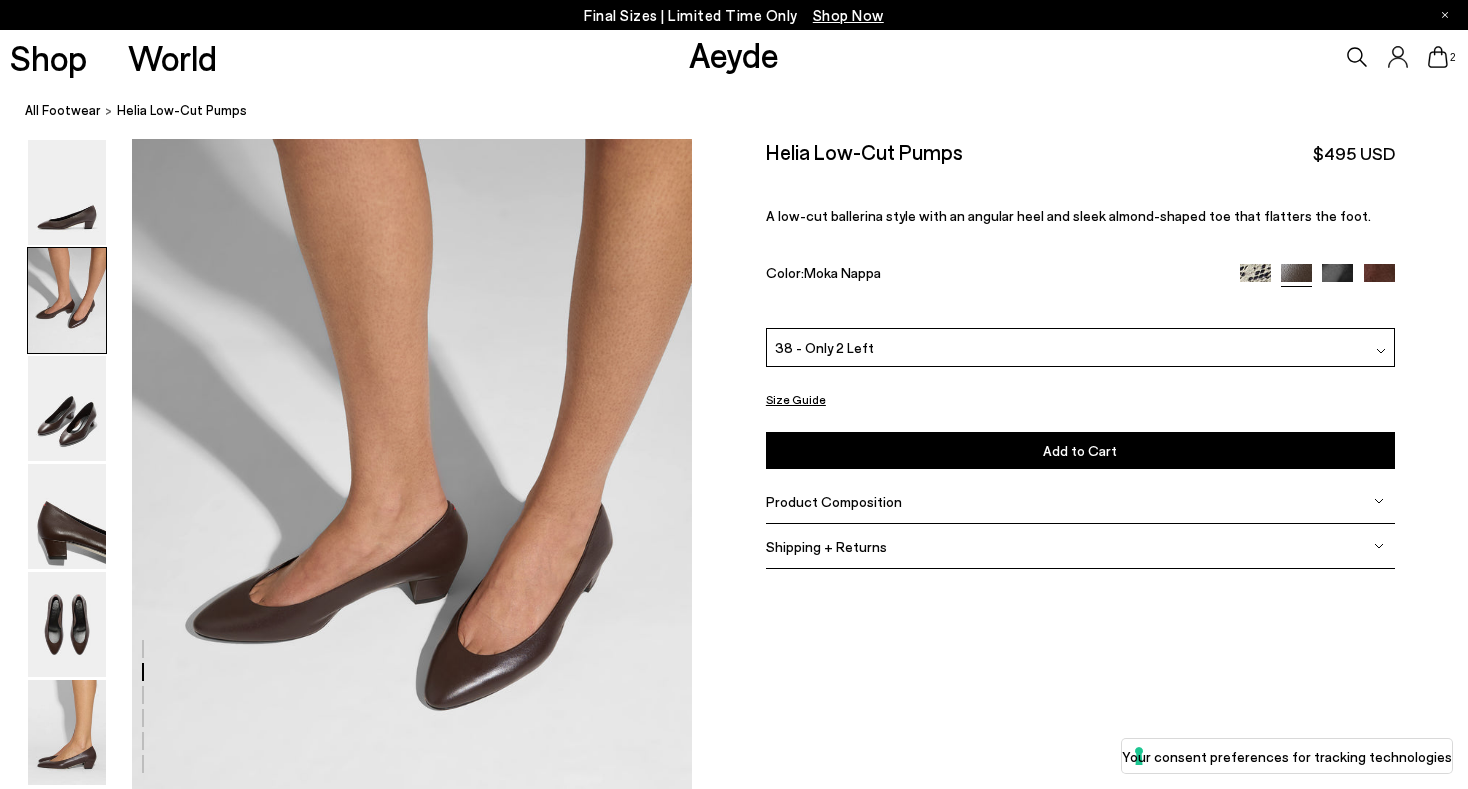 click 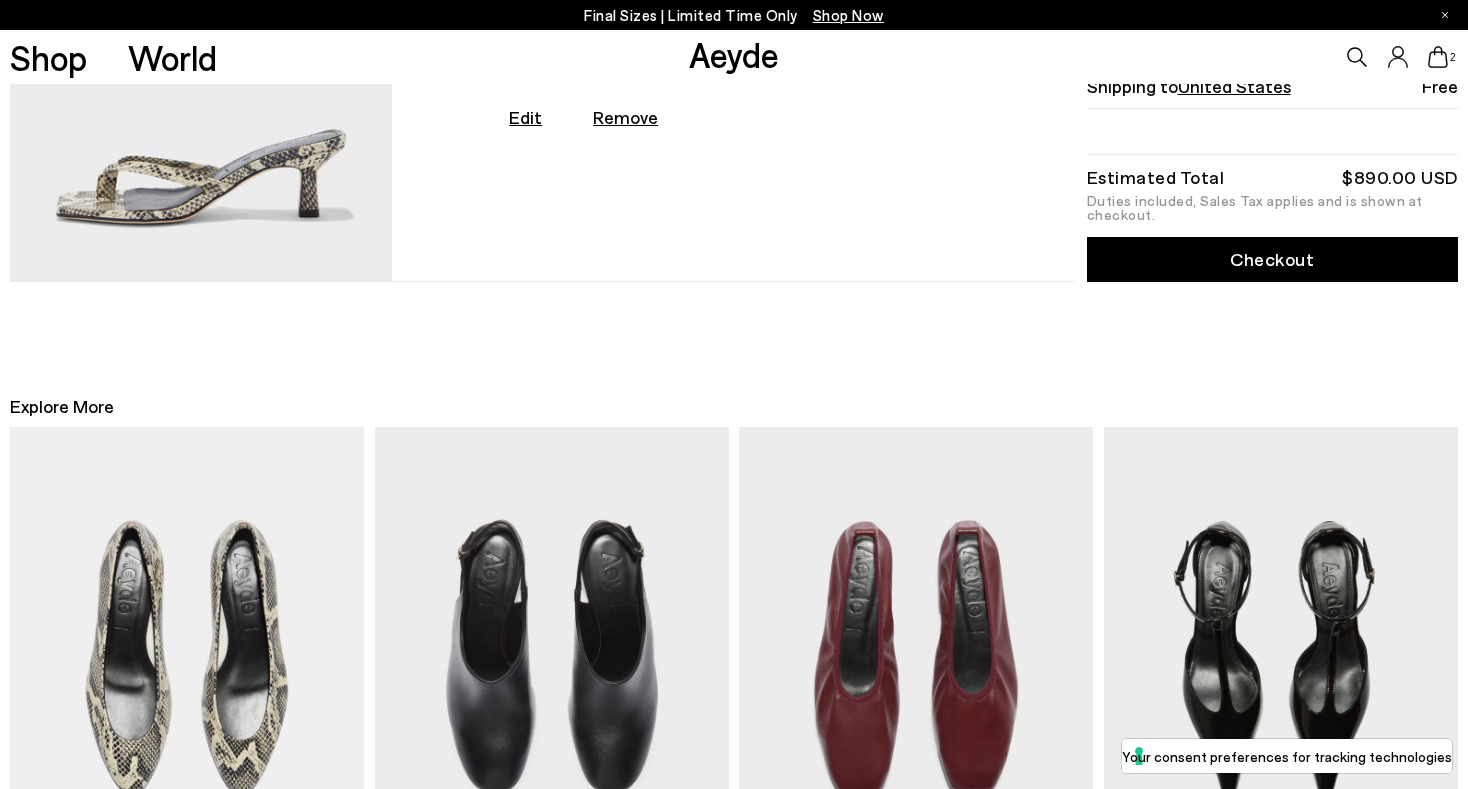 scroll, scrollTop: 833, scrollLeft: 0, axis: vertical 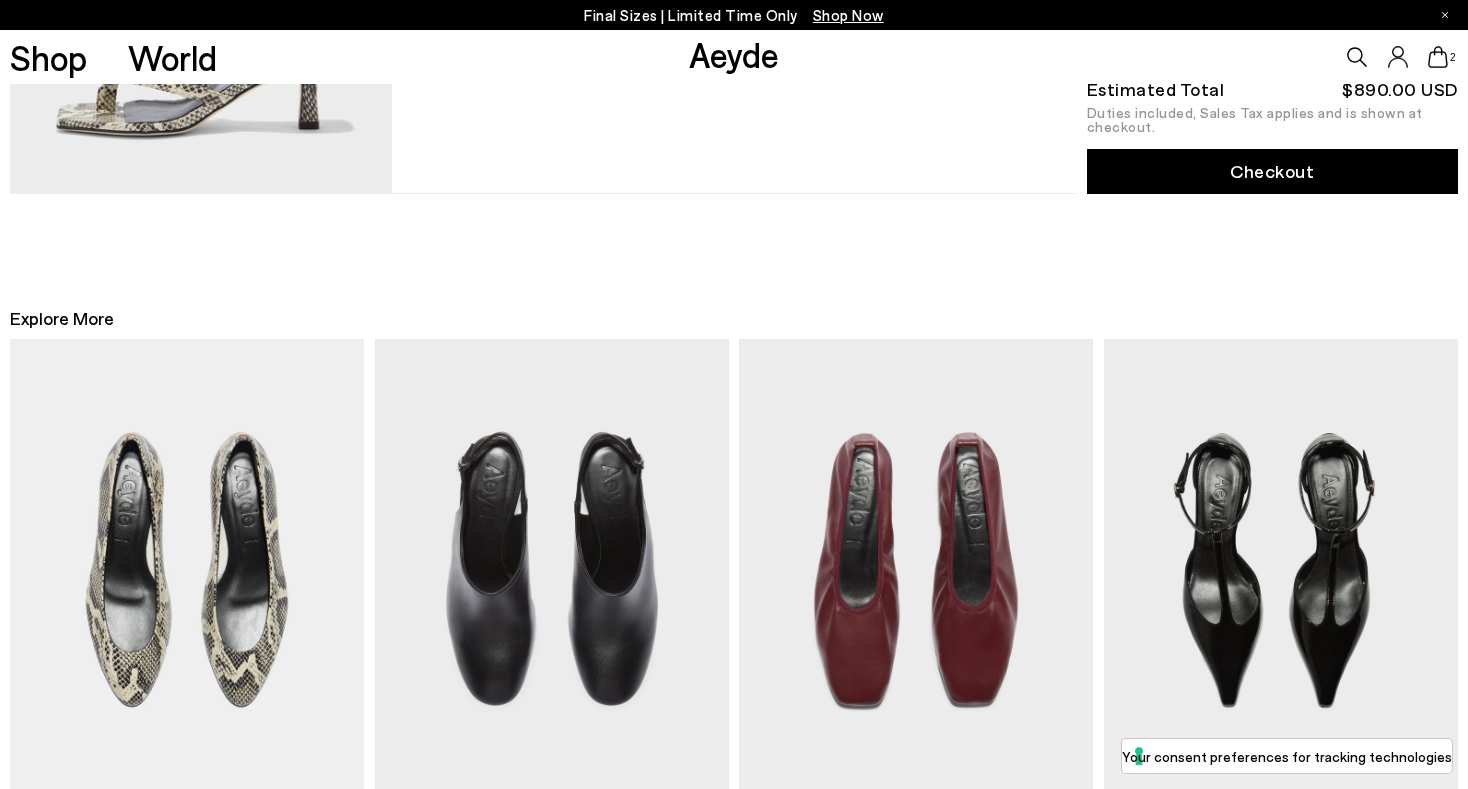 click at bounding box center [1281, 569] 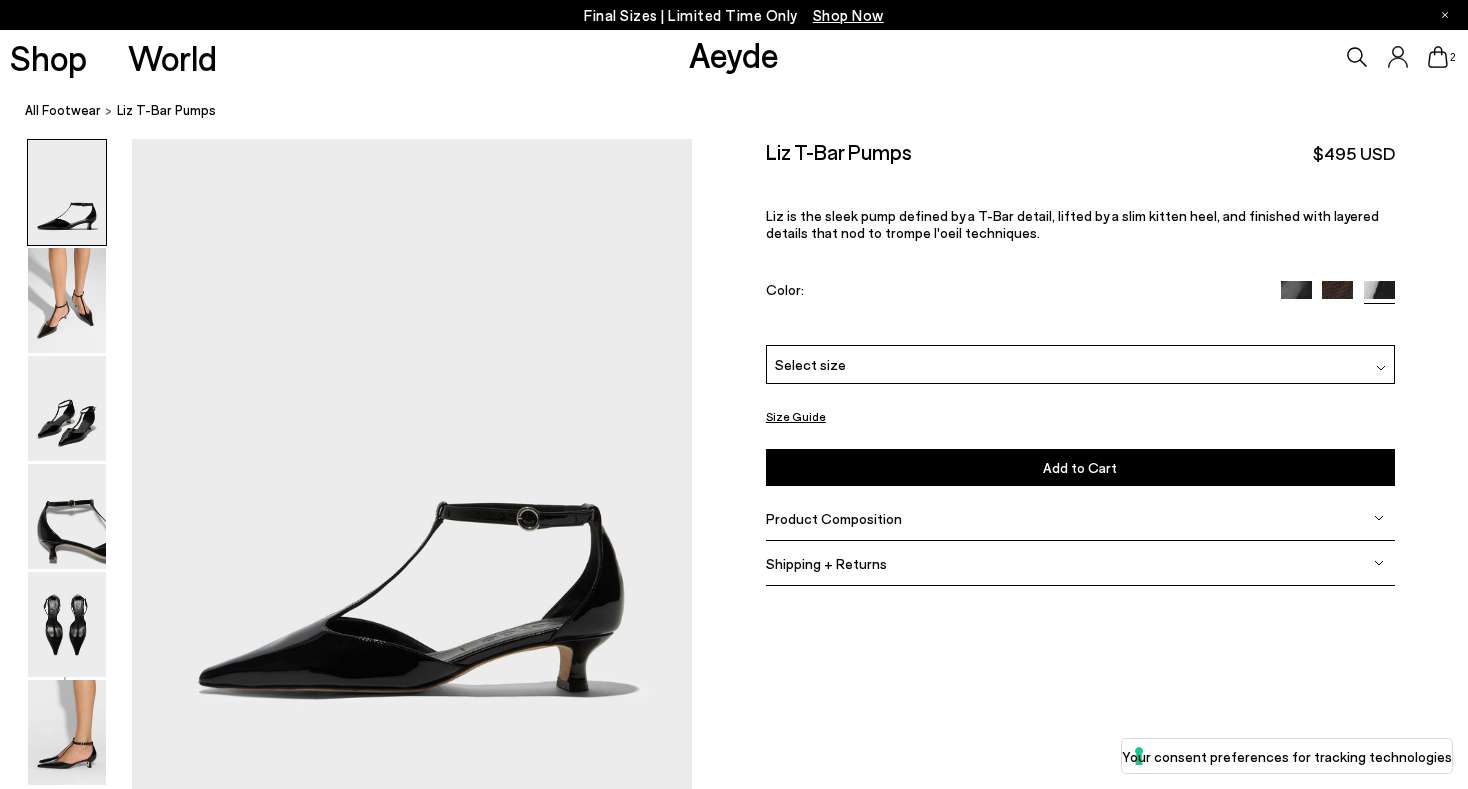 scroll, scrollTop: 0, scrollLeft: 0, axis: both 